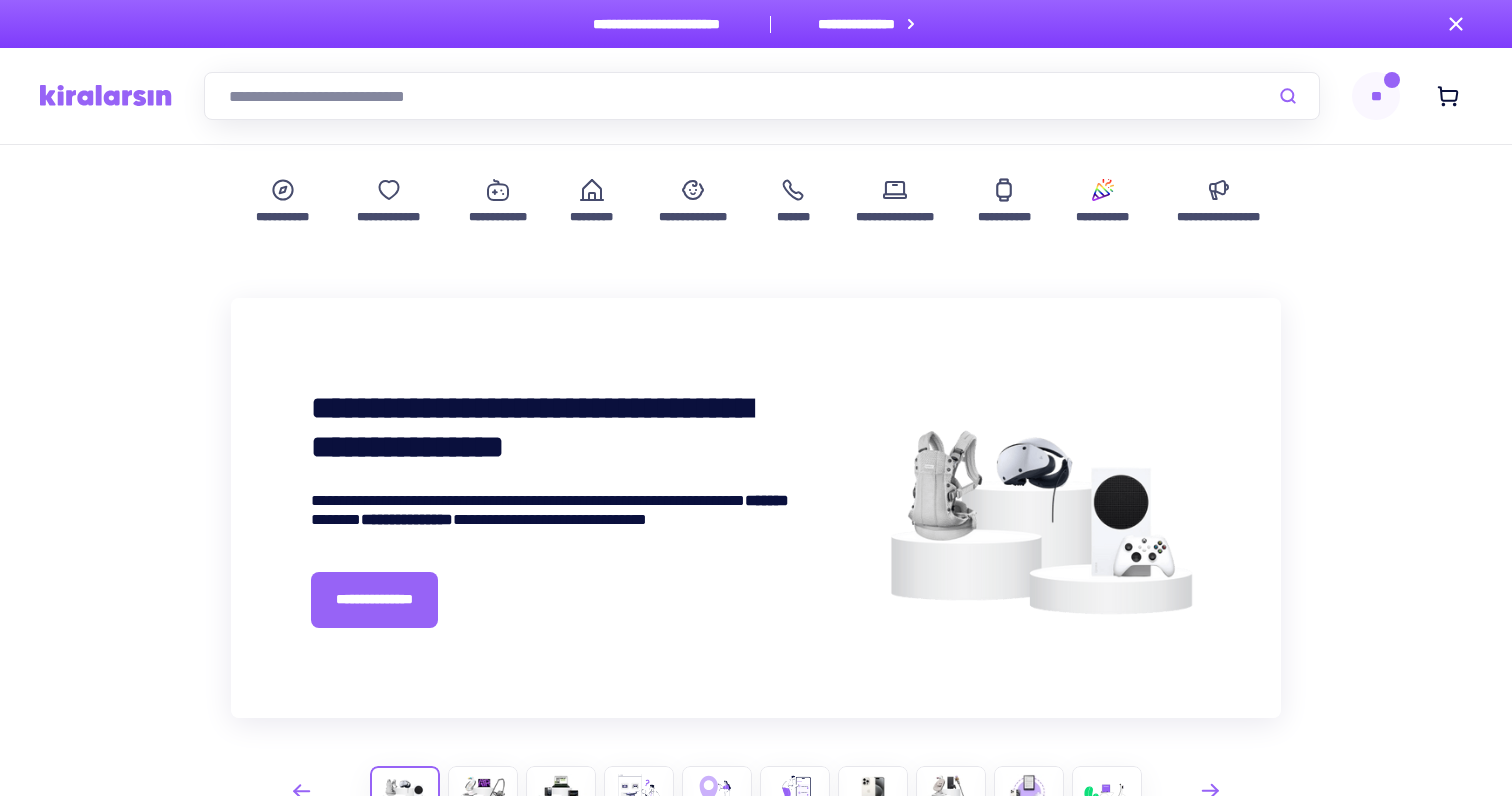 scroll, scrollTop: 0, scrollLeft: 0, axis: both 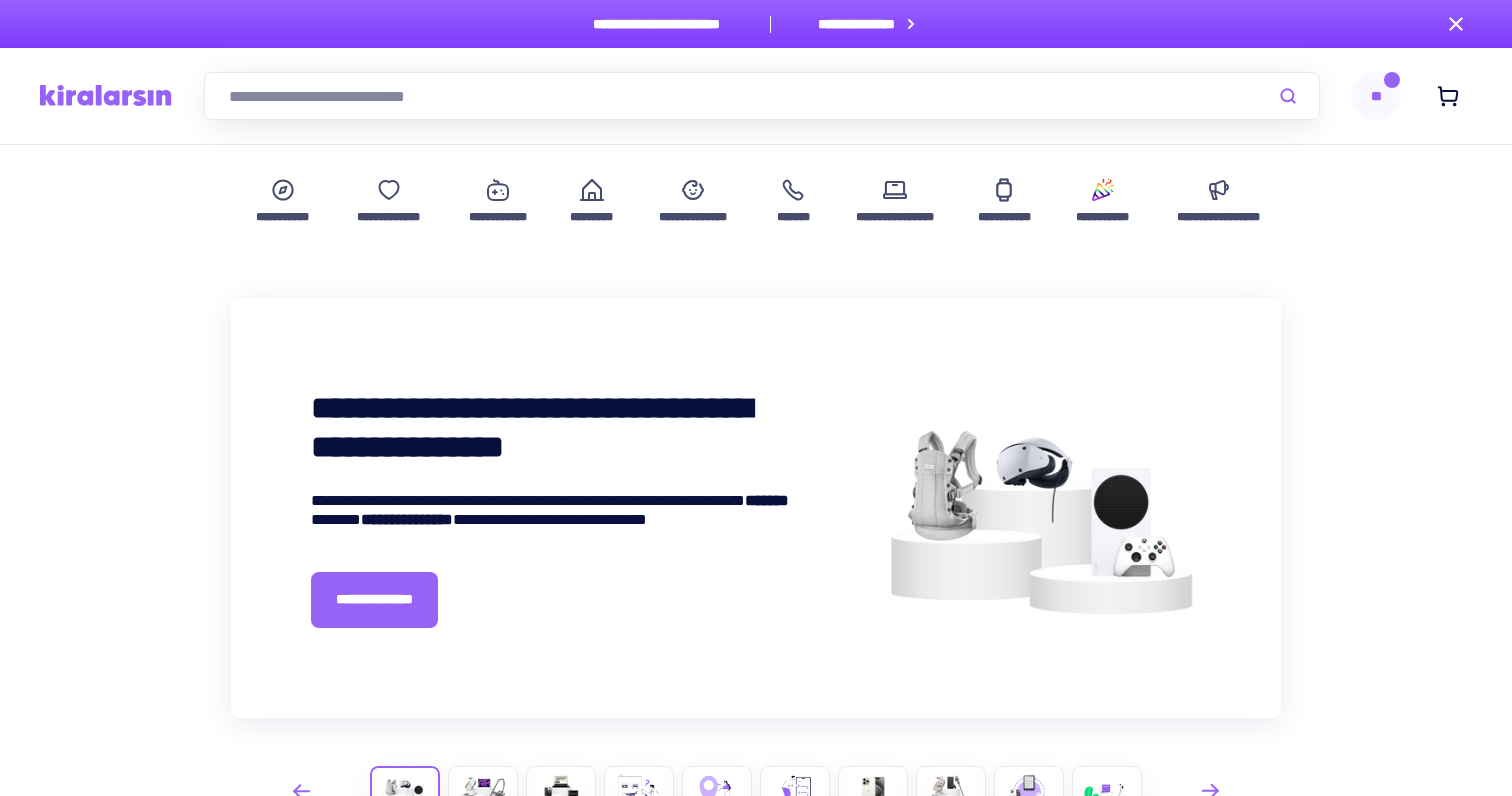 click on "**" at bounding box center (1376, 96) 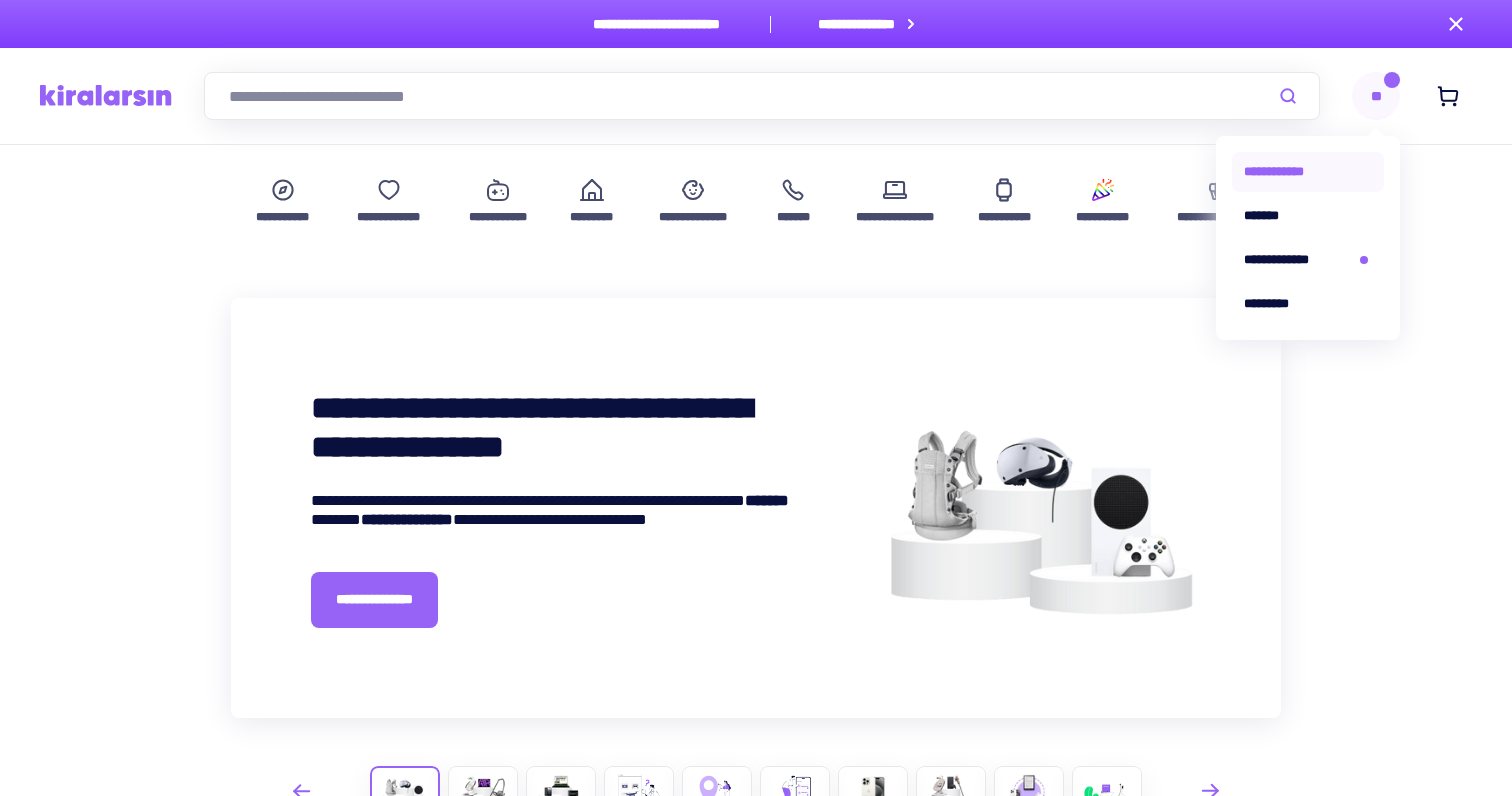 click on "**********" at bounding box center [1308, 172] 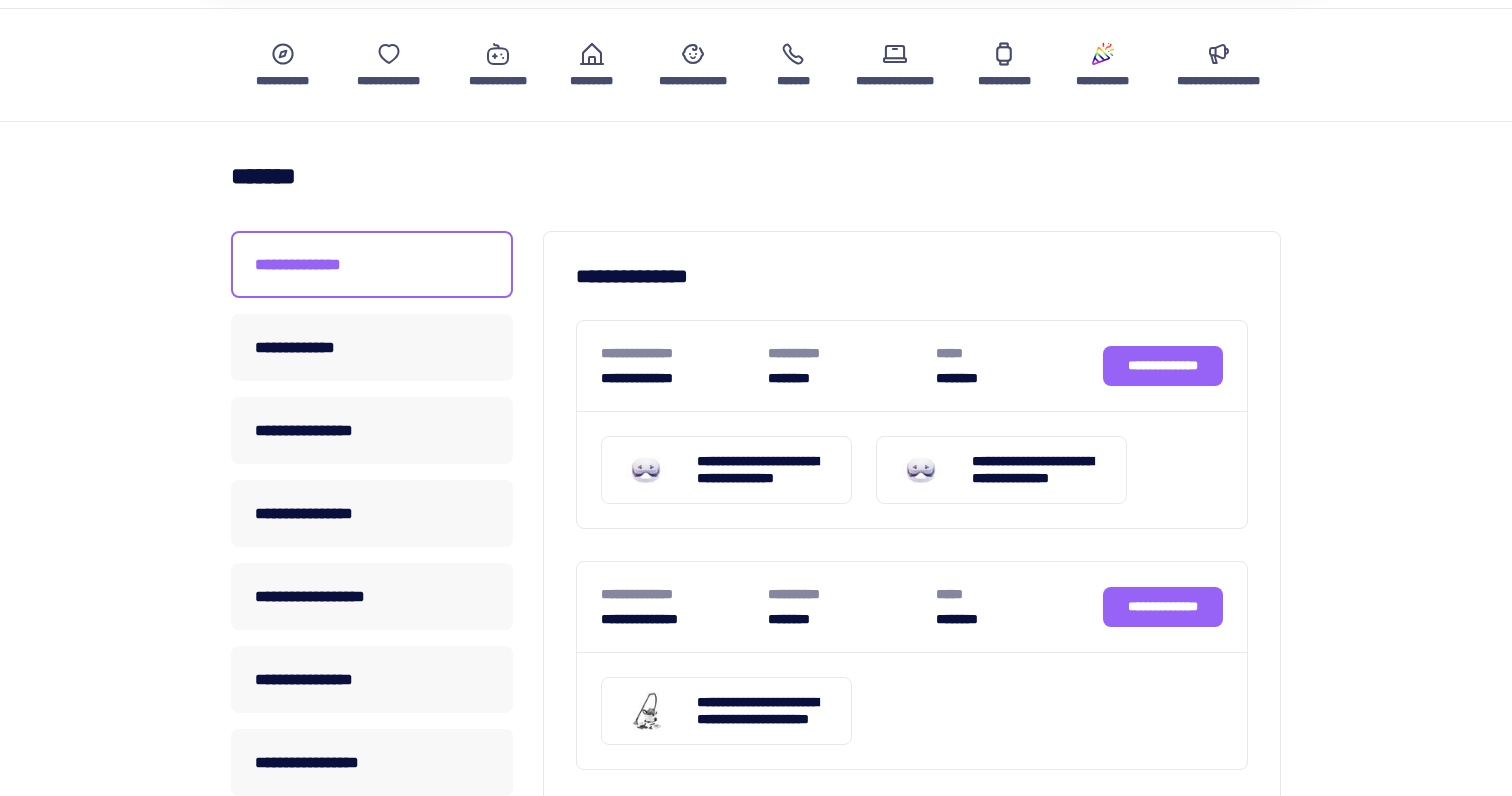scroll, scrollTop: 142, scrollLeft: 0, axis: vertical 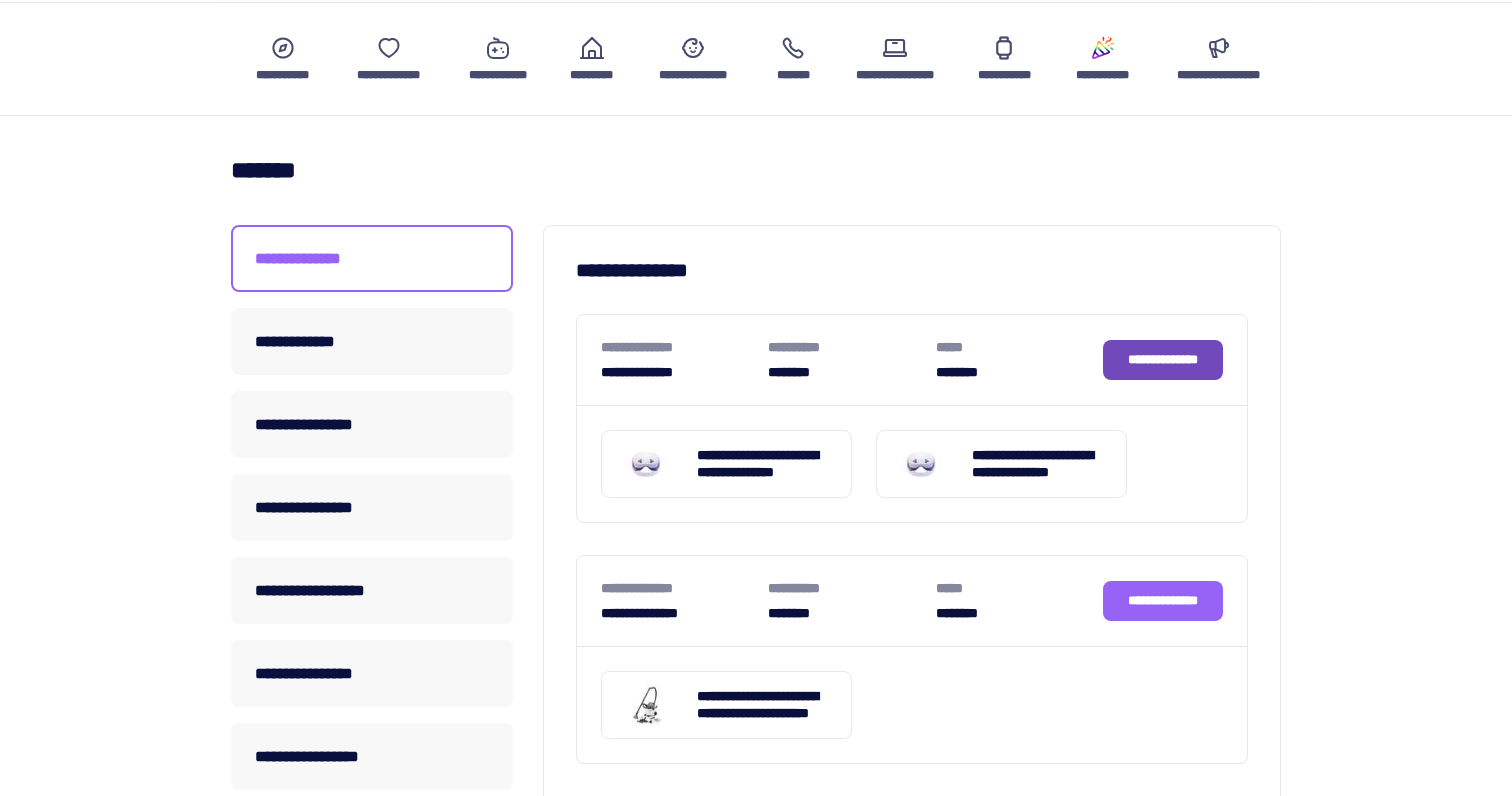 click on "**********" at bounding box center [1163, 360] 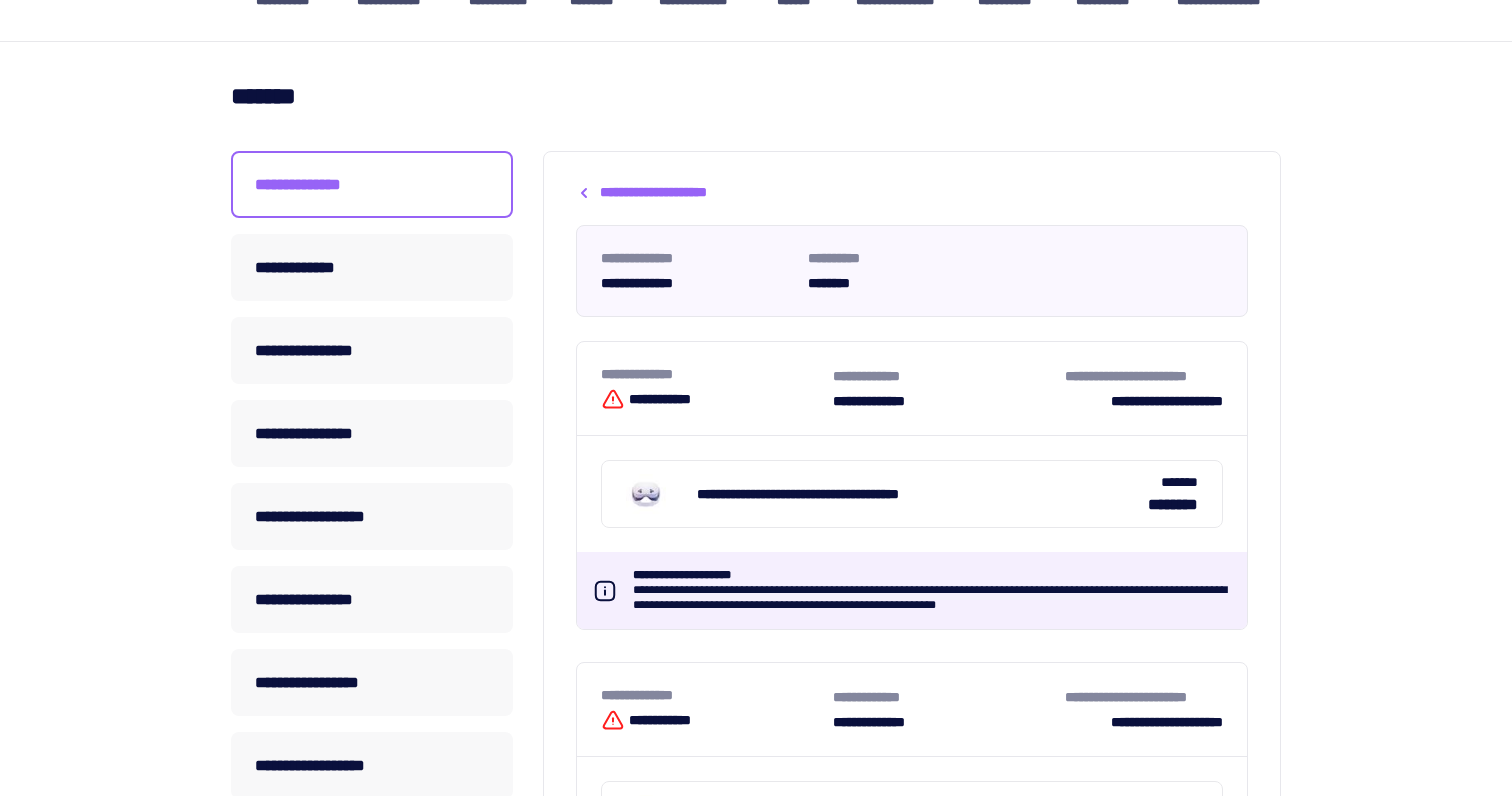 scroll, scrollTop: 0, scrollLeft: 0, axis: both 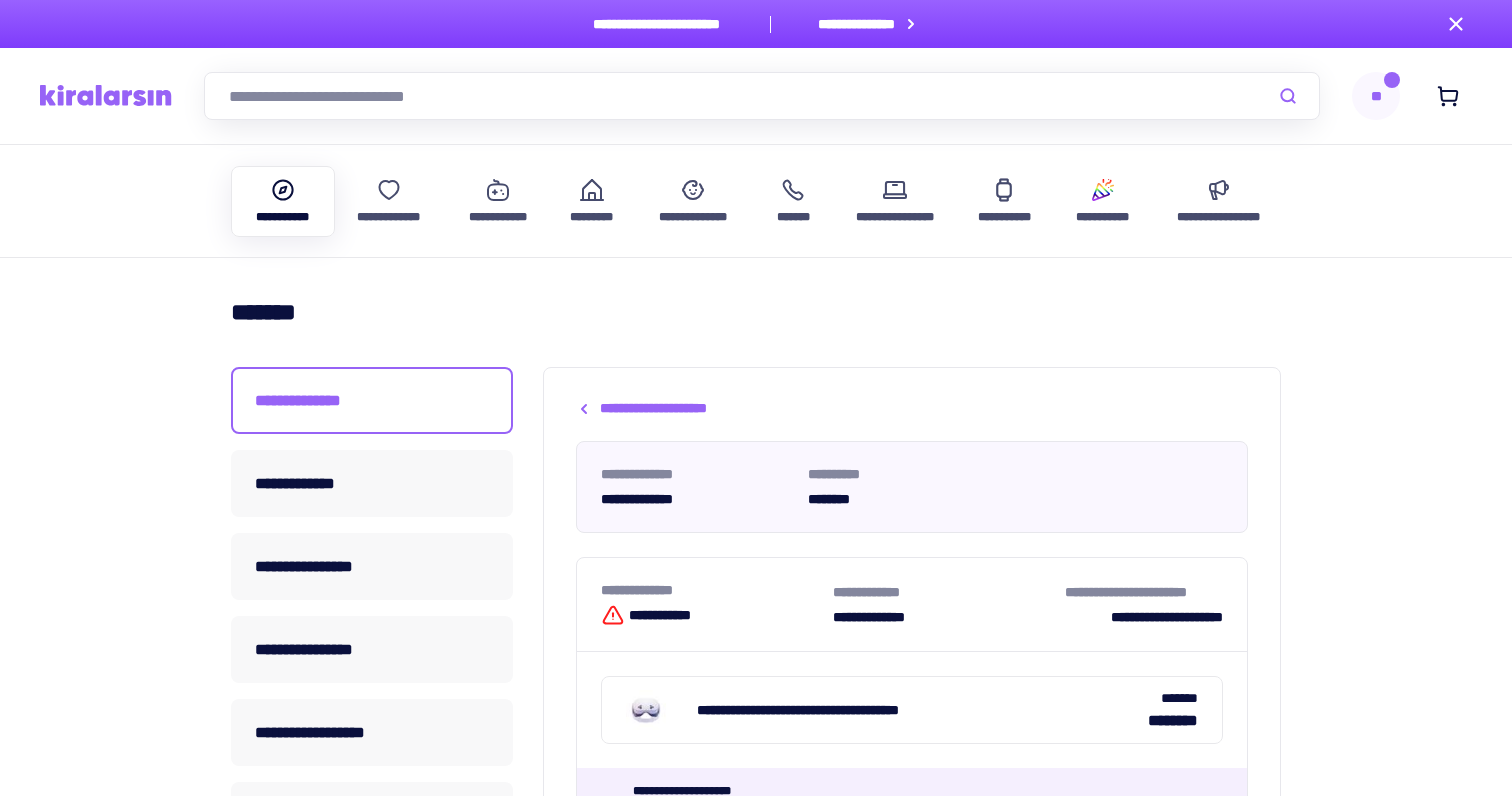 click on "**********" at bounding box center (283, 217) 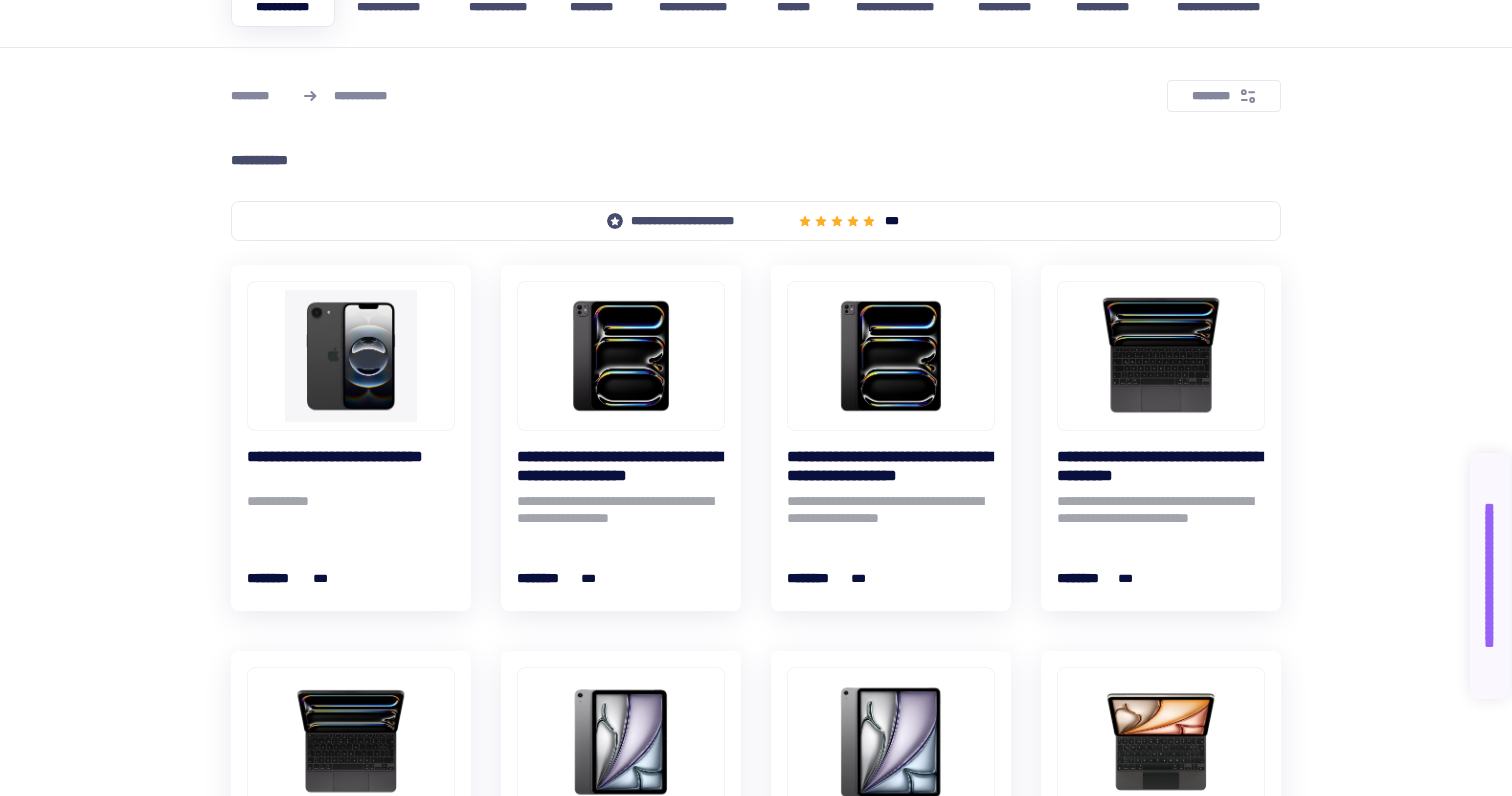 scroll, scrollTop: 232, scrollLeft: 0, axis: vertical 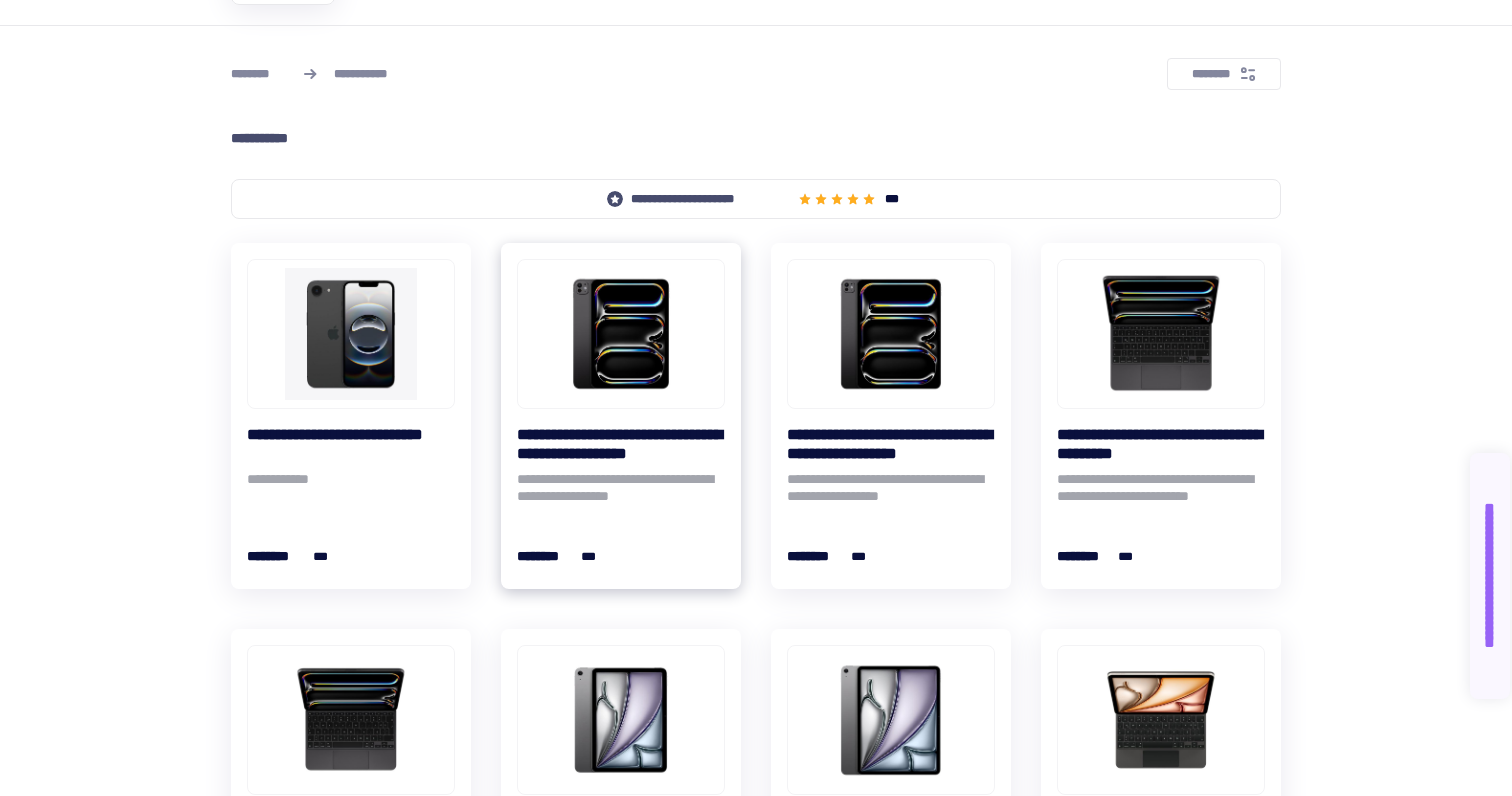 click at bounding box center (621, 334) 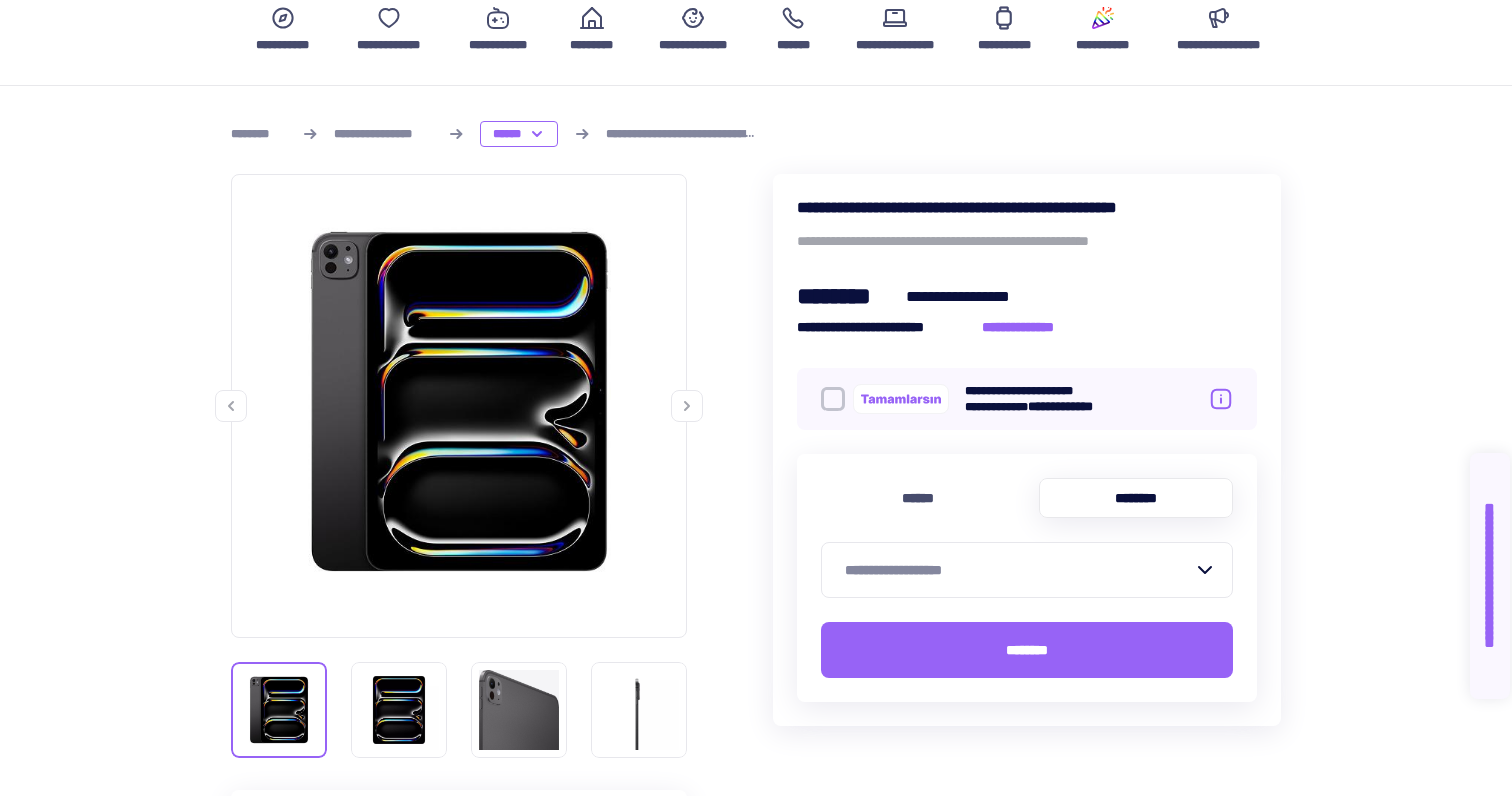 scroll, scrollTop: 174, scrollLeft: 0, axis: vertical 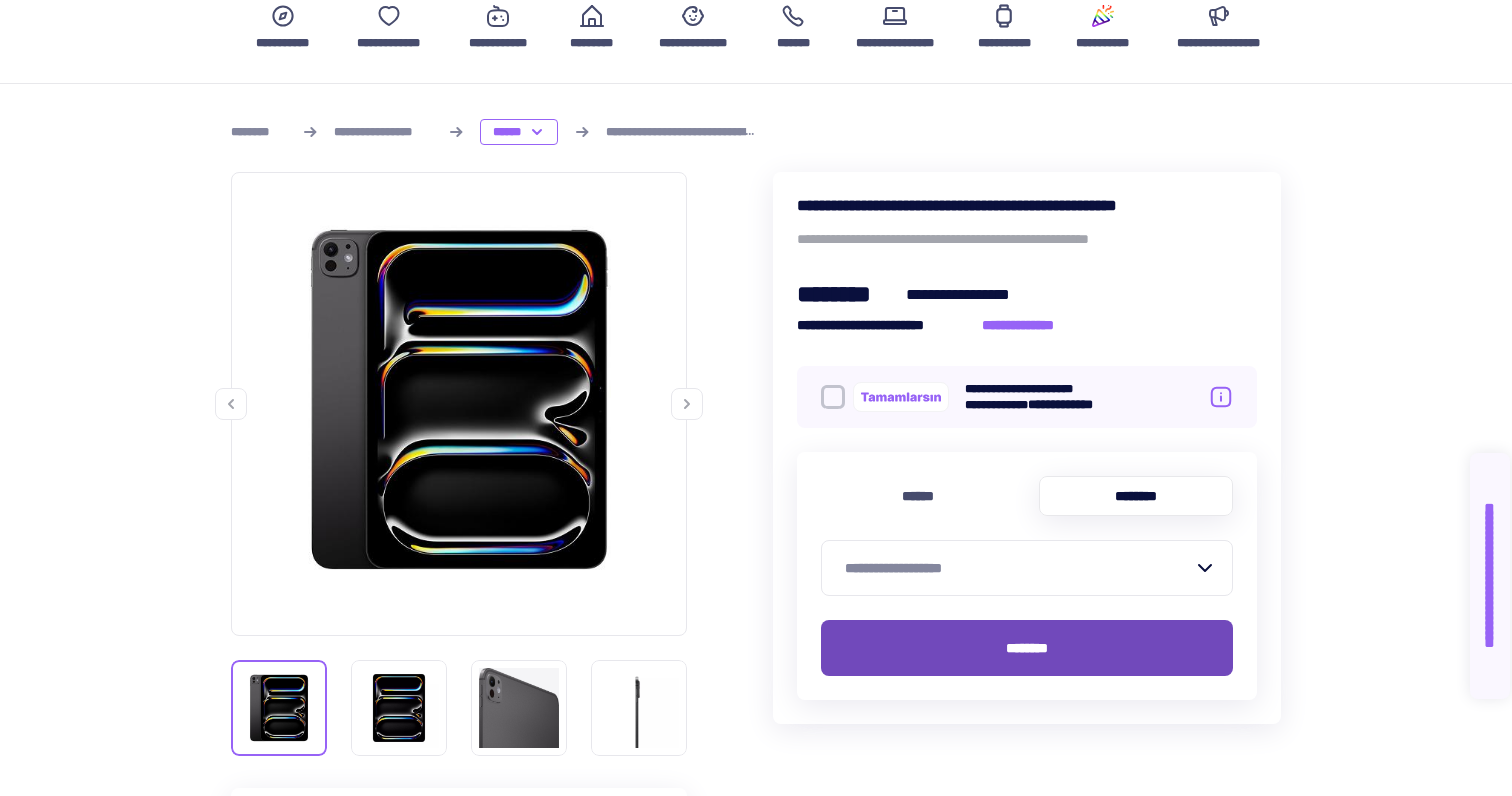 click on "********" at bounding box center [1027, 648] 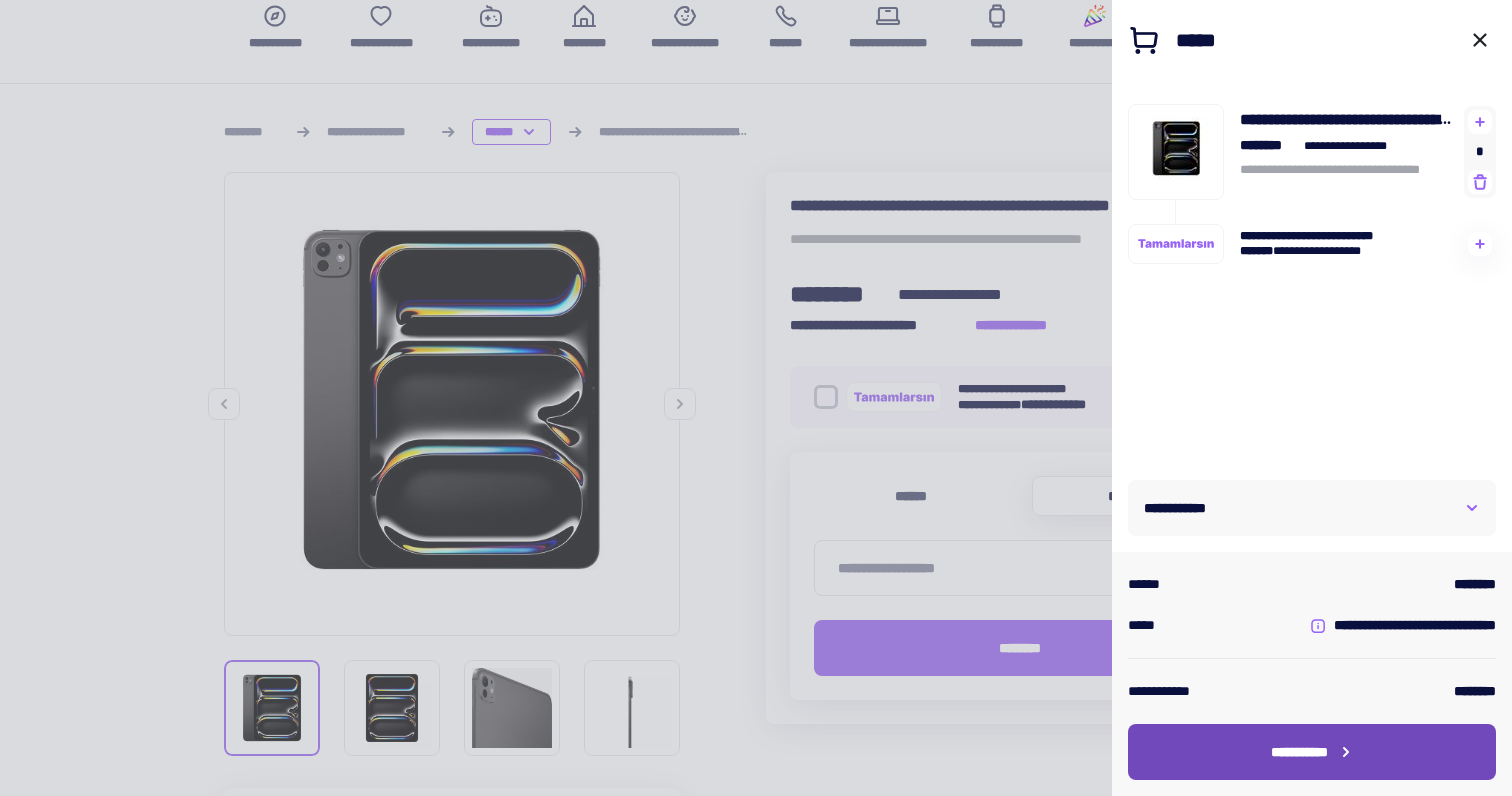 click on "**********" at bounding box center [1312, 752] 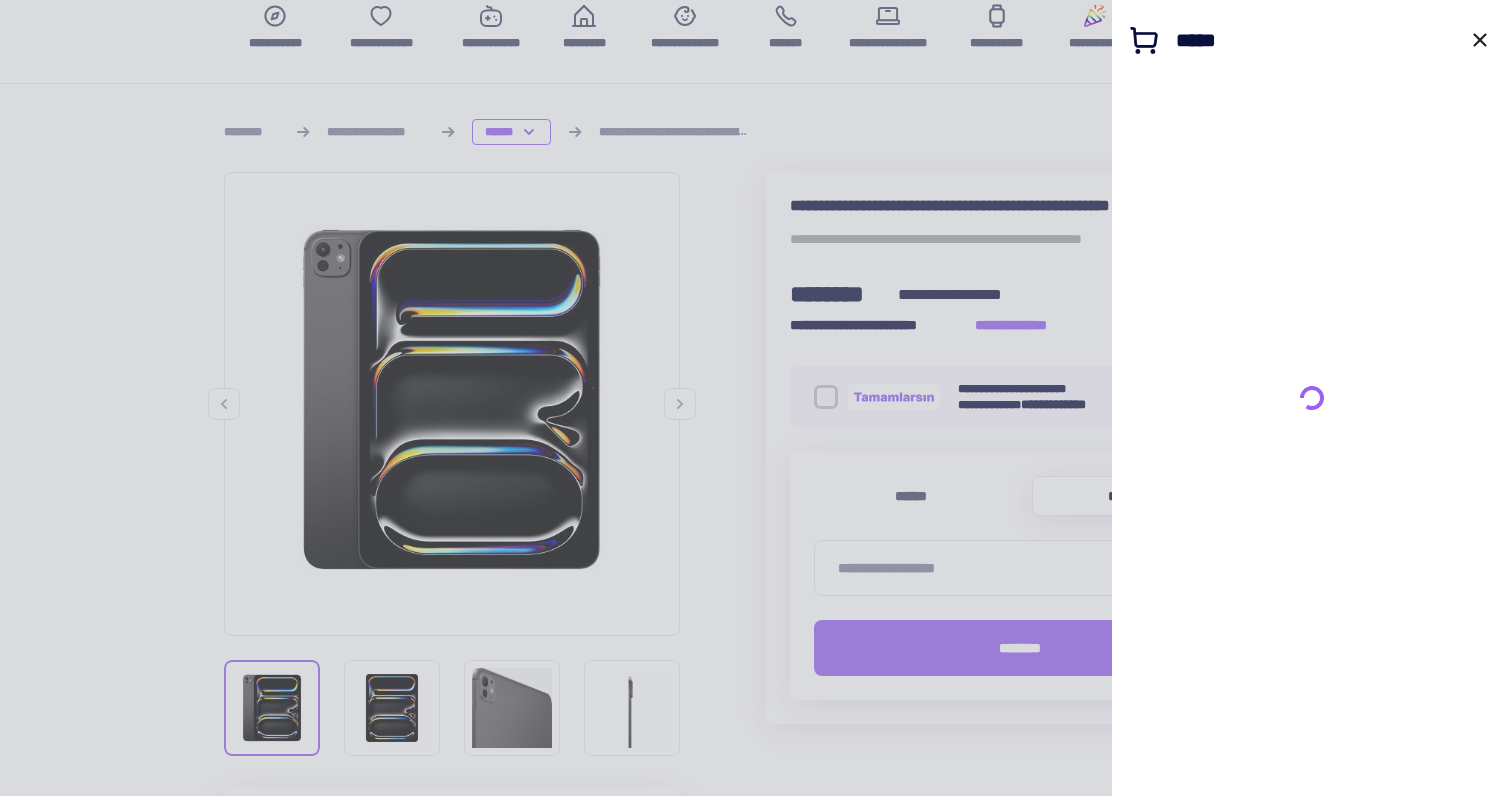 scroll, scrollTop: 0, scrollLeft: 0, axis: both 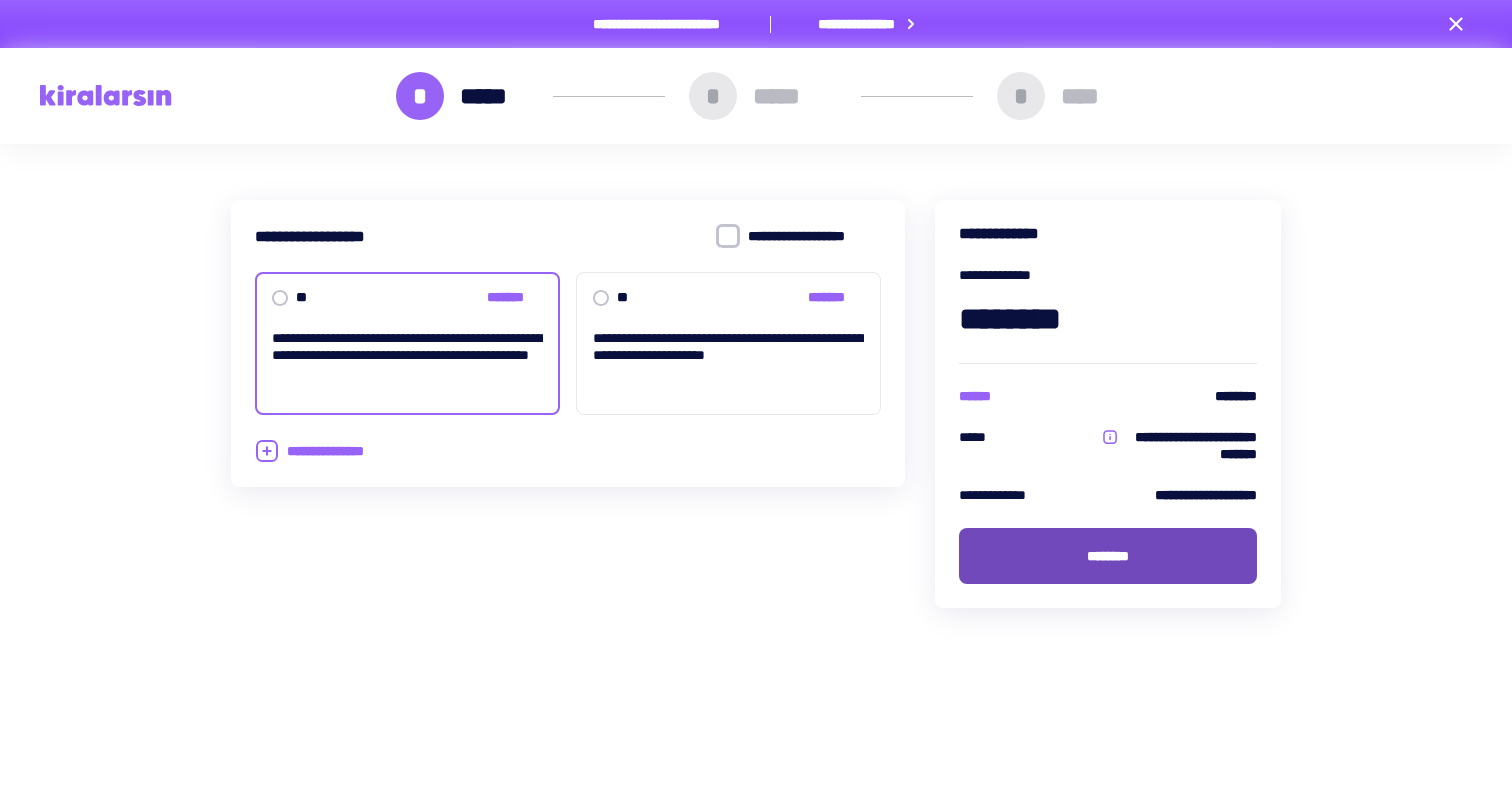 click on "********" at bounding box center (1108, 556) 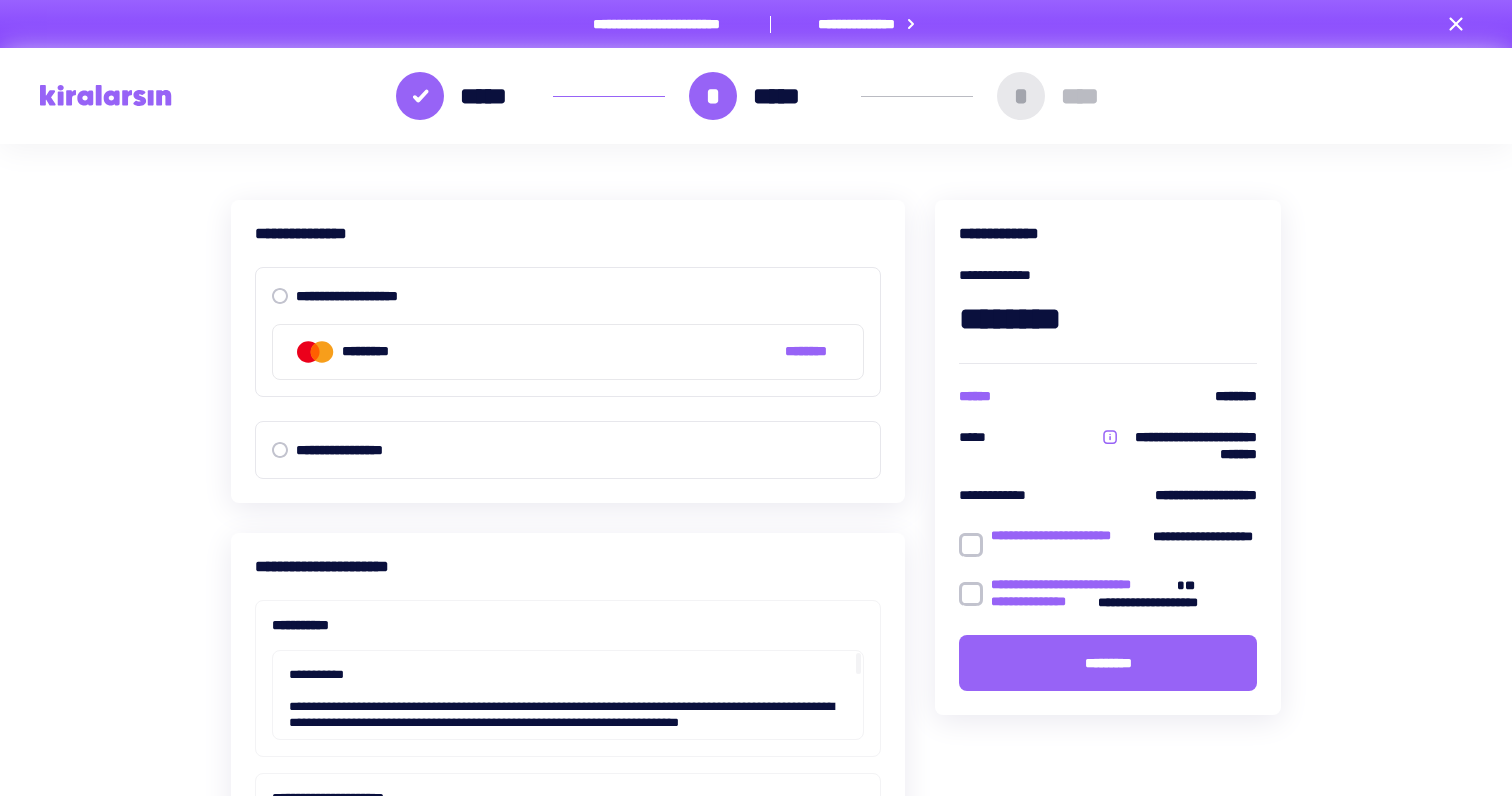 click at bounding box center (106, 95) 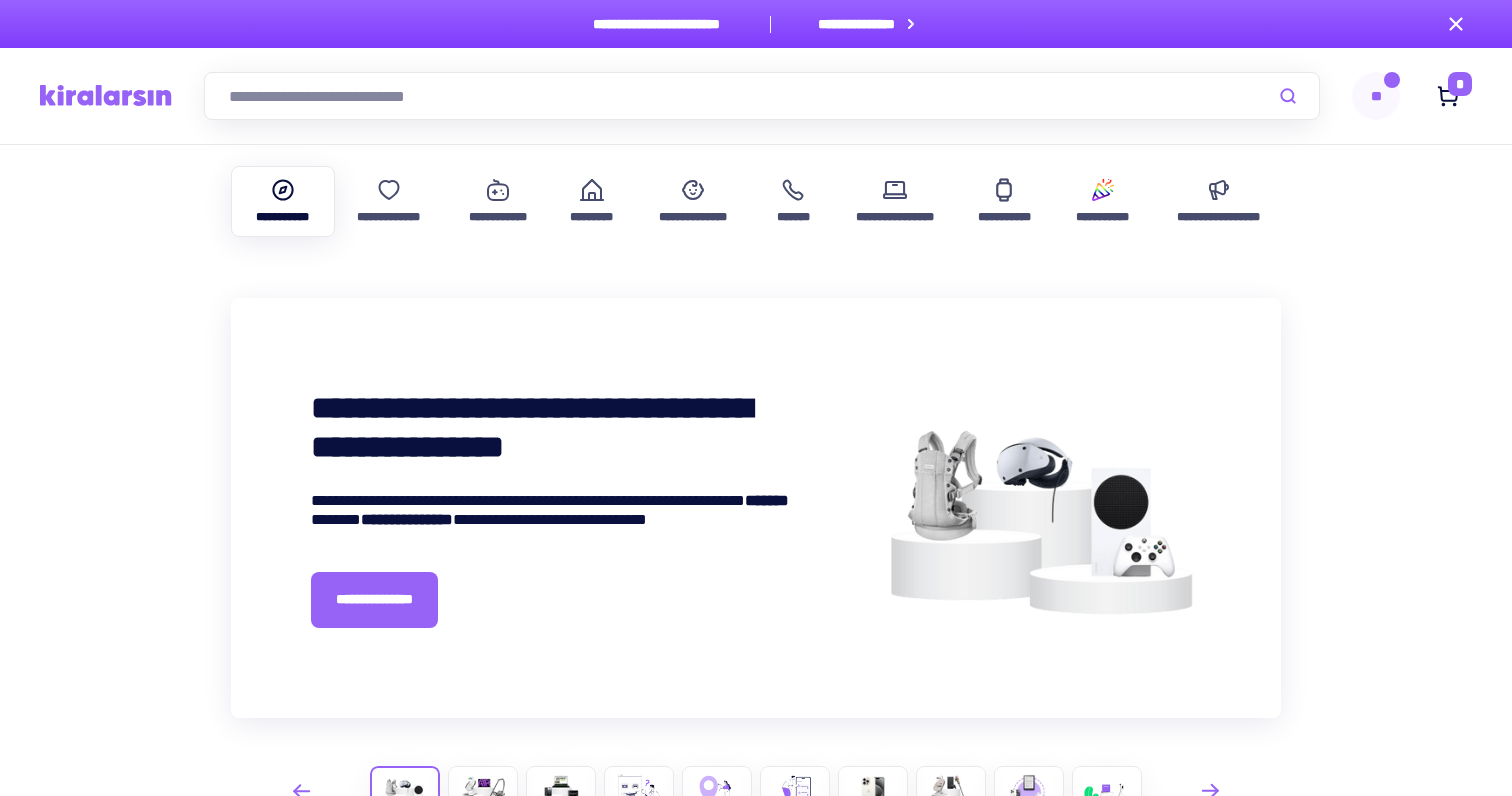 click 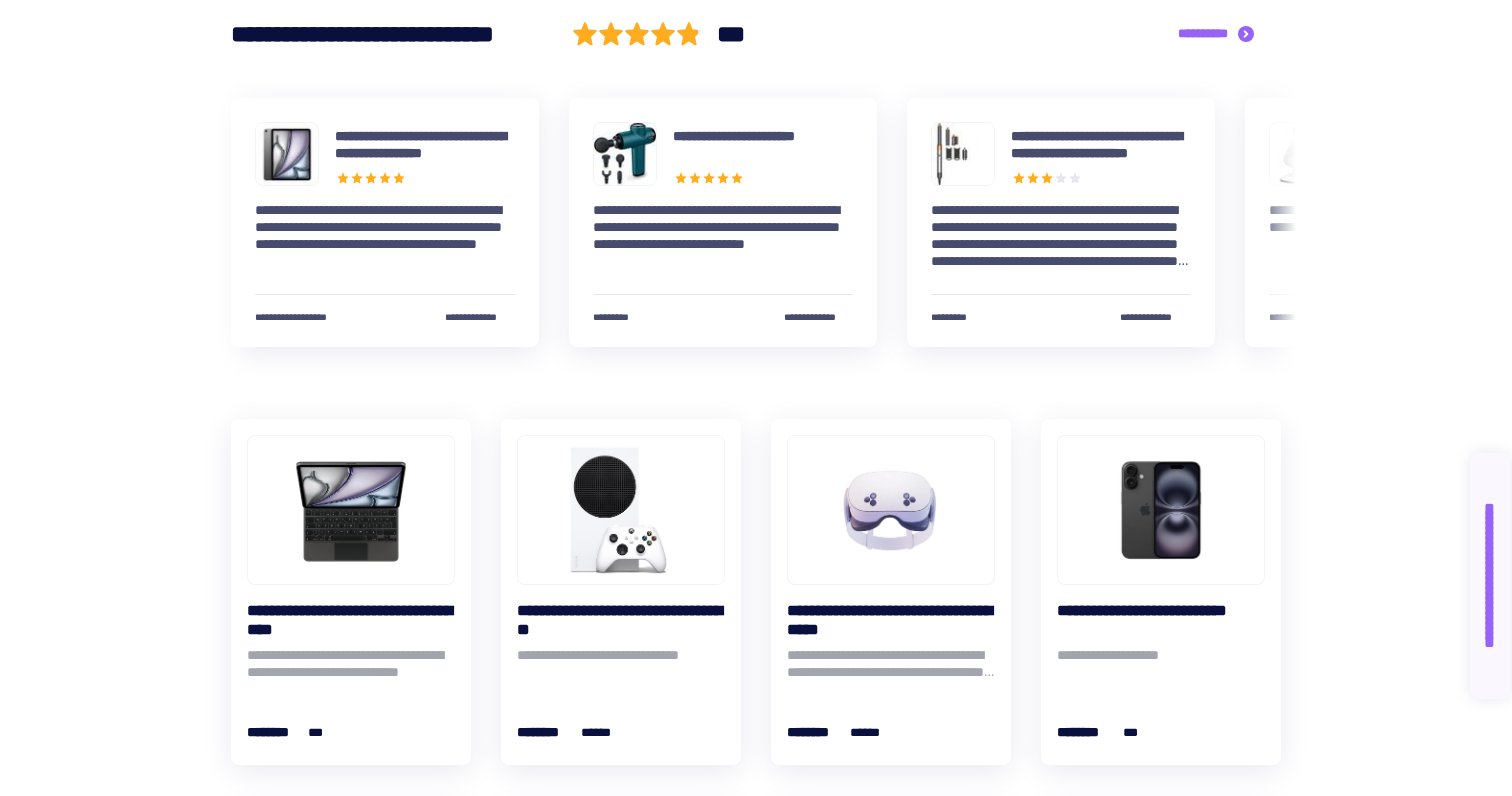 scroll, scrollTop: 1606, scrollLeft: 0, axis: vertical 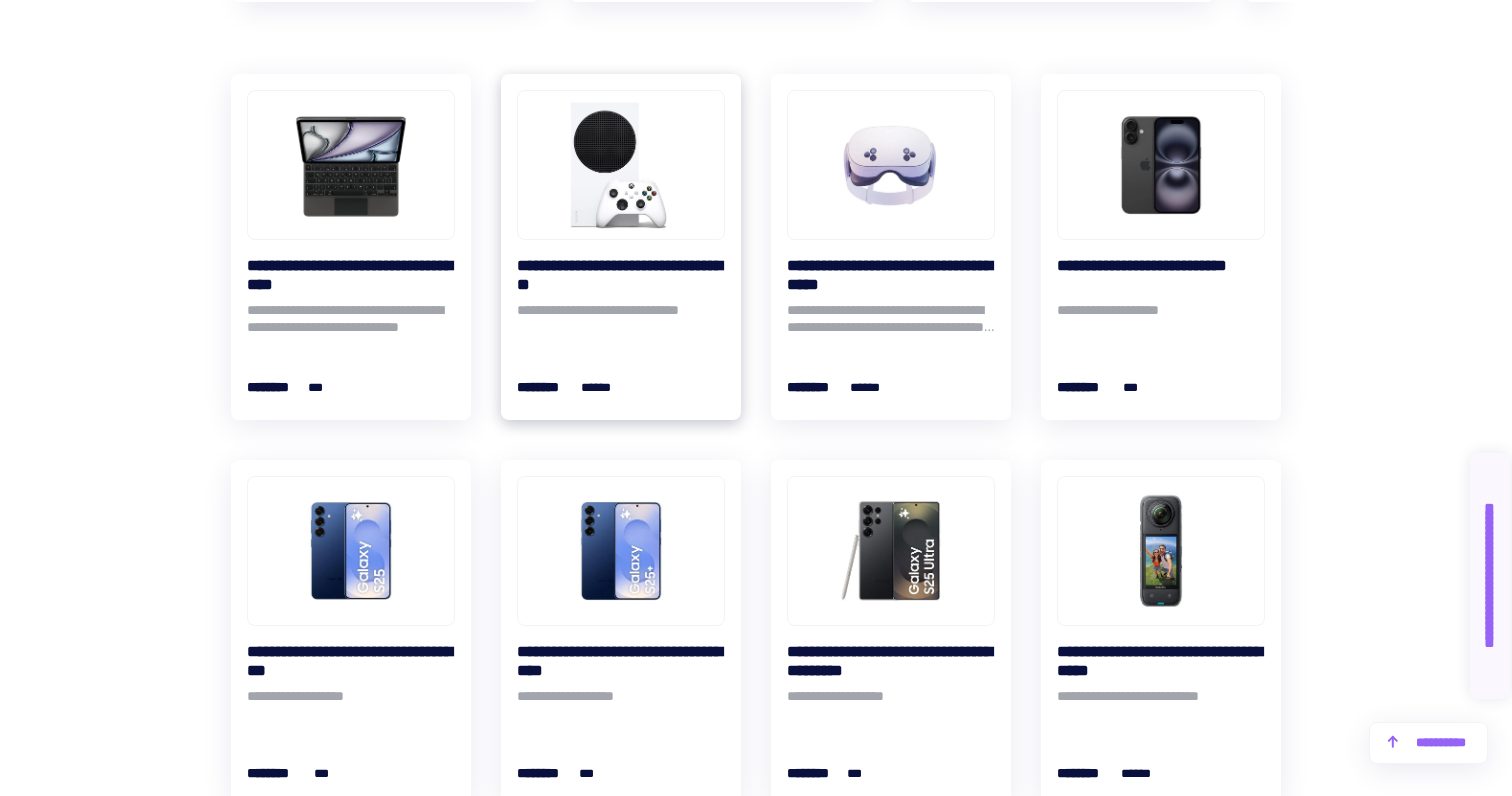 click at bounding box center [621, 165] 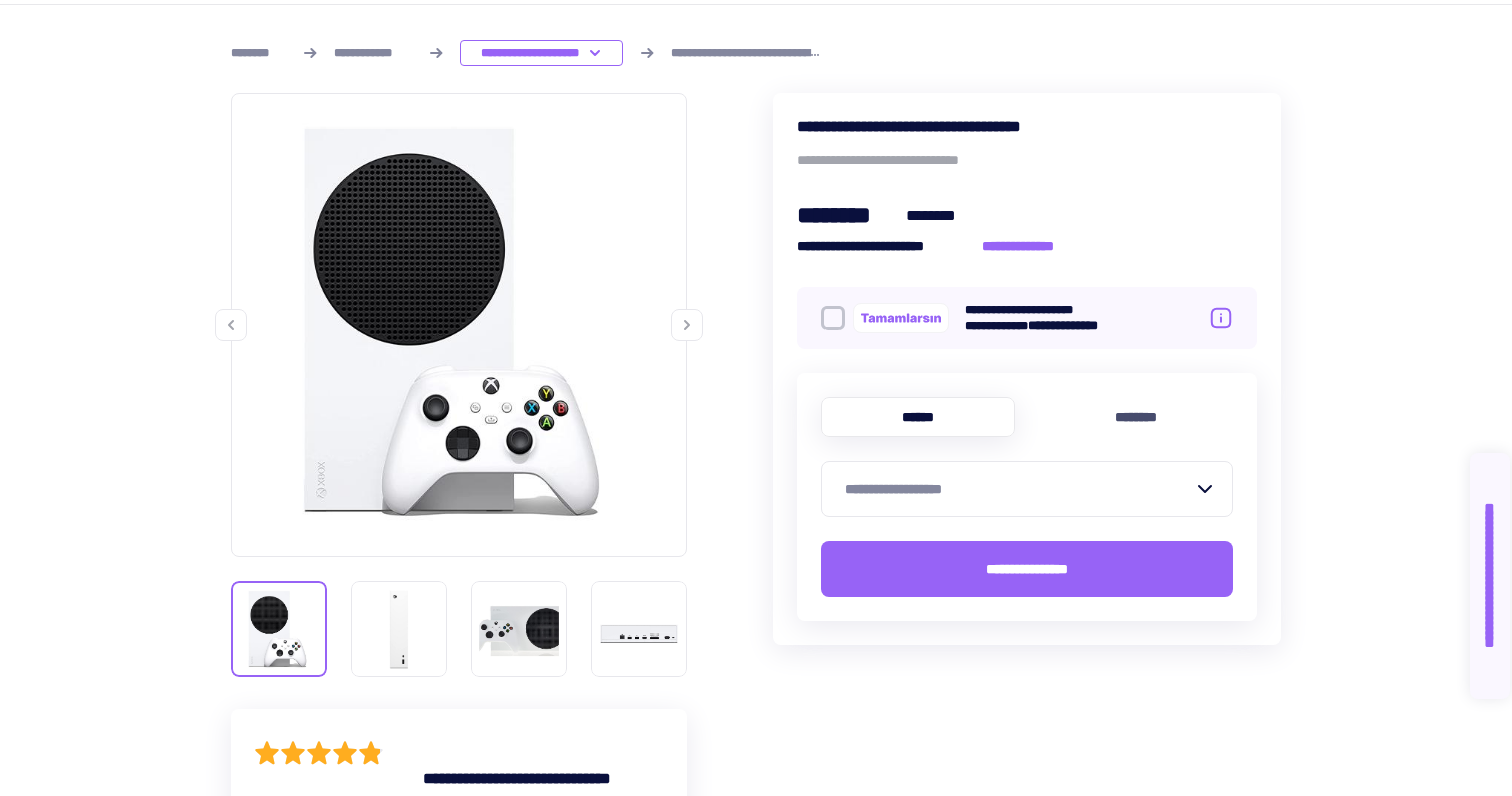 scroll, scrollTop: 253, scrollLeft: 0, axis: vertical 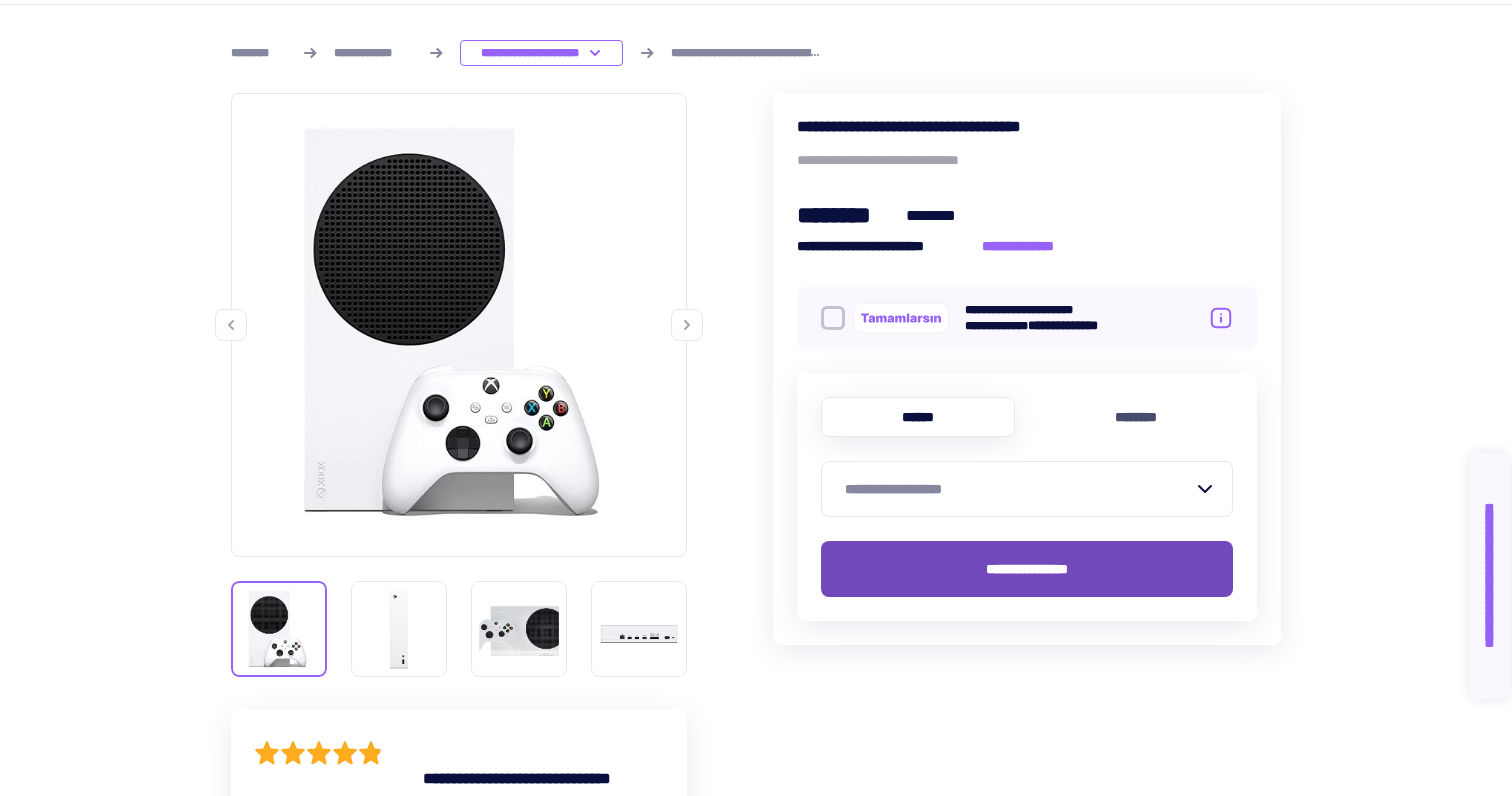 click on "**********" at bounding box center [1027, 569] 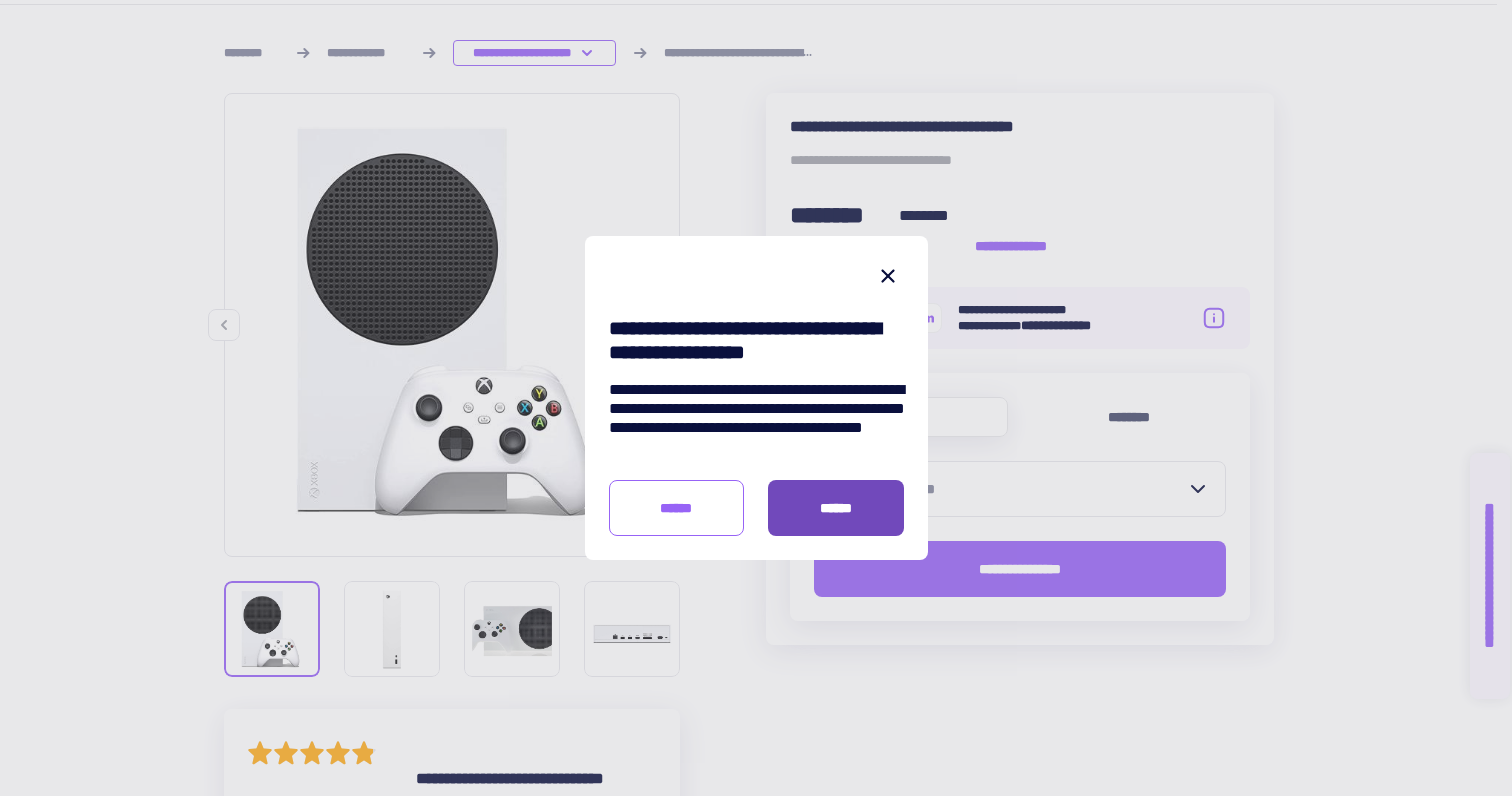 click on "******" at bounding box center [836, 508] 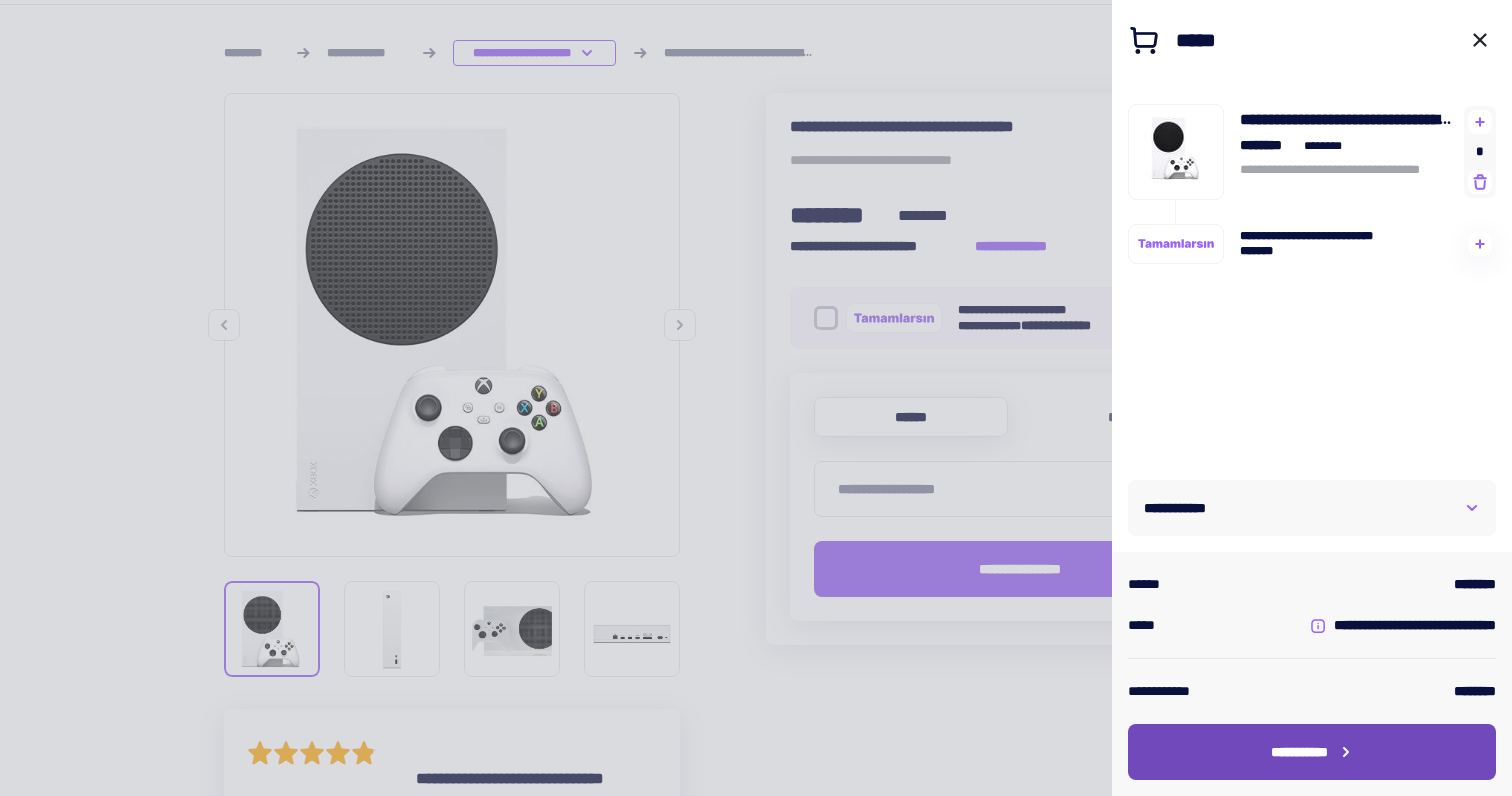 click on "**********" at bounding box center [1299, 752] 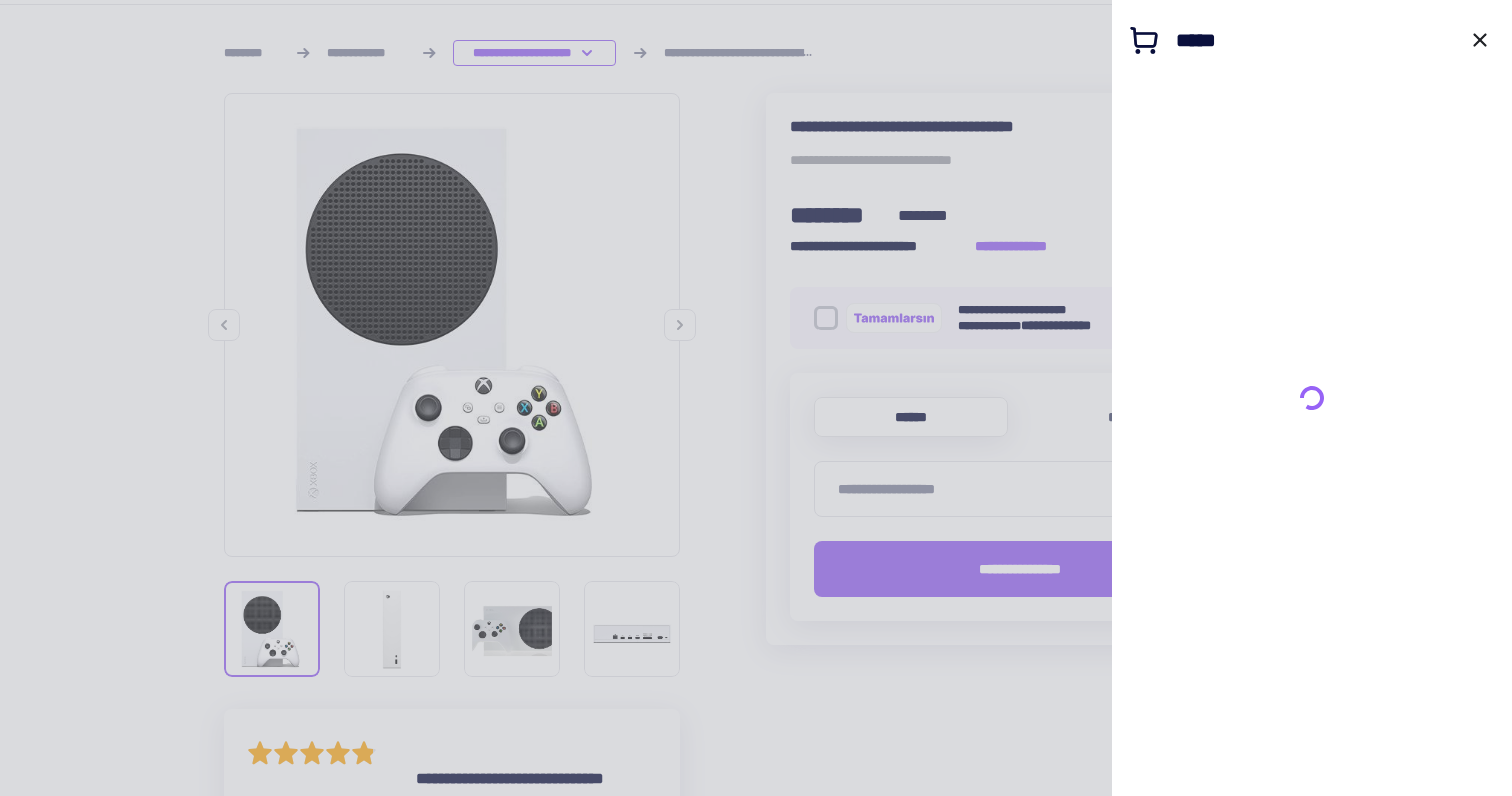 scroll, scrollTop: 0, scrollLeft: 0, axis: both 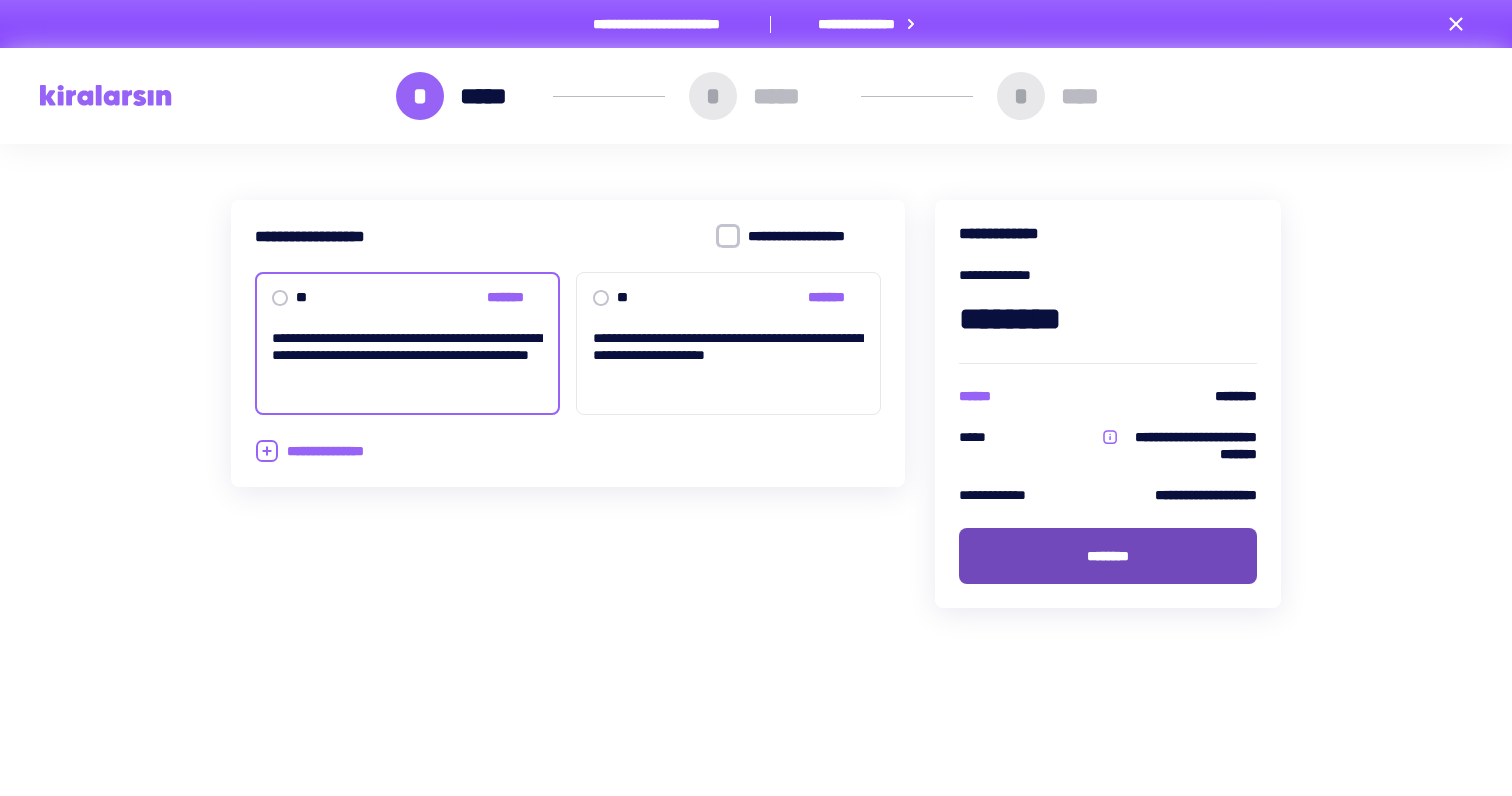 click on "********" at bounding box center [1108, 556] 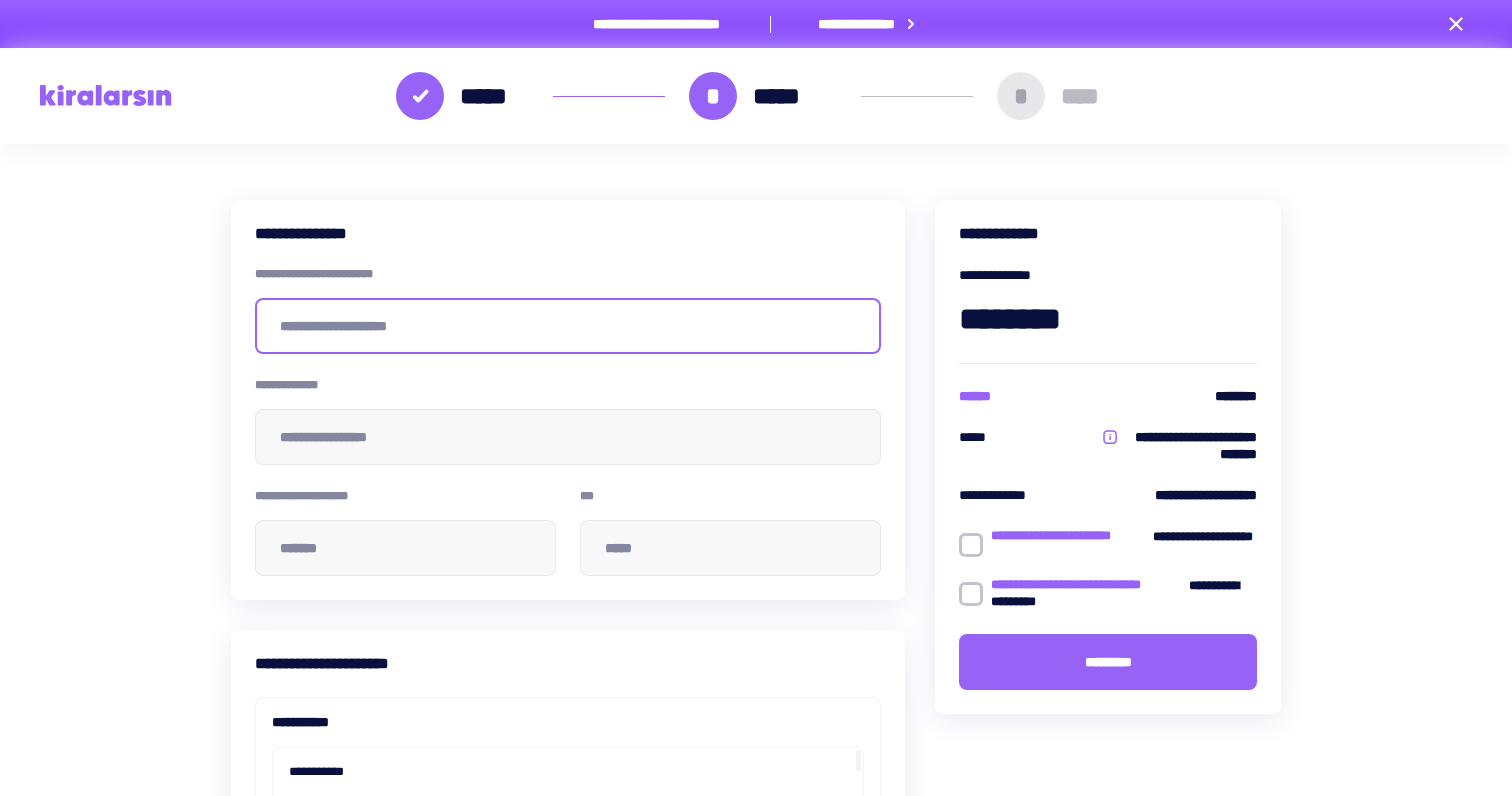 click at bounding box center (568, 326) 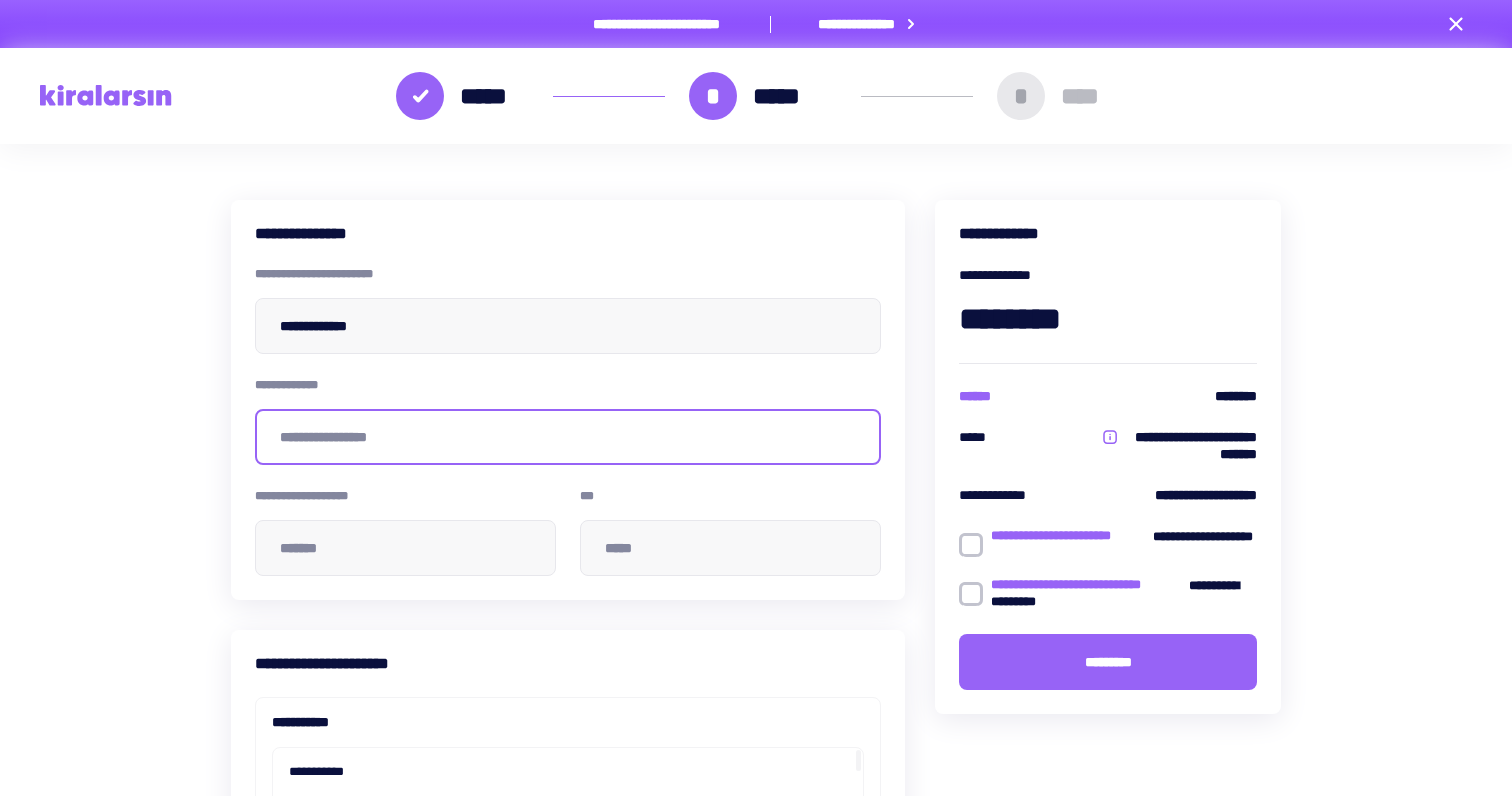 type on "**********" 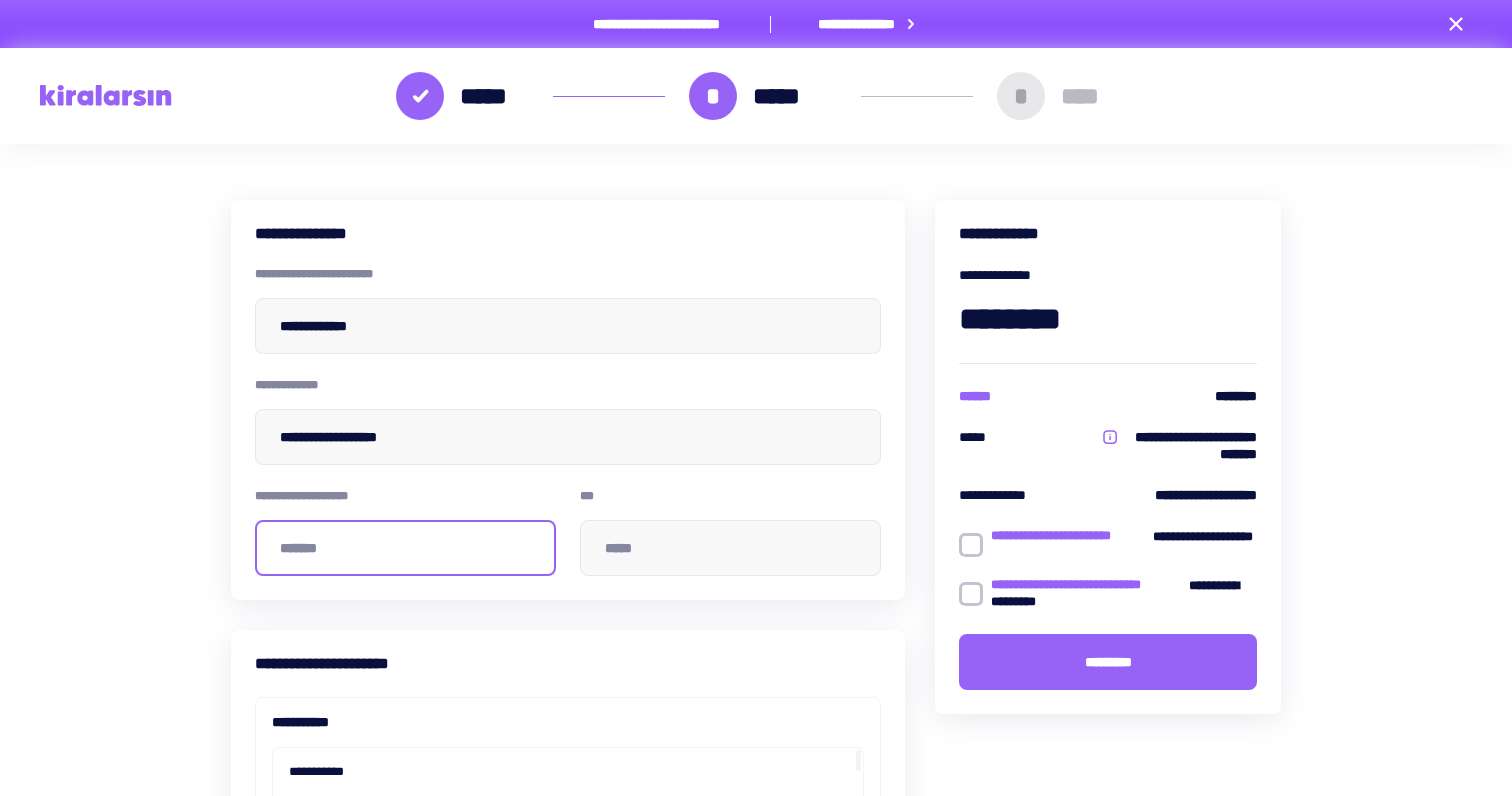 type on "*******" 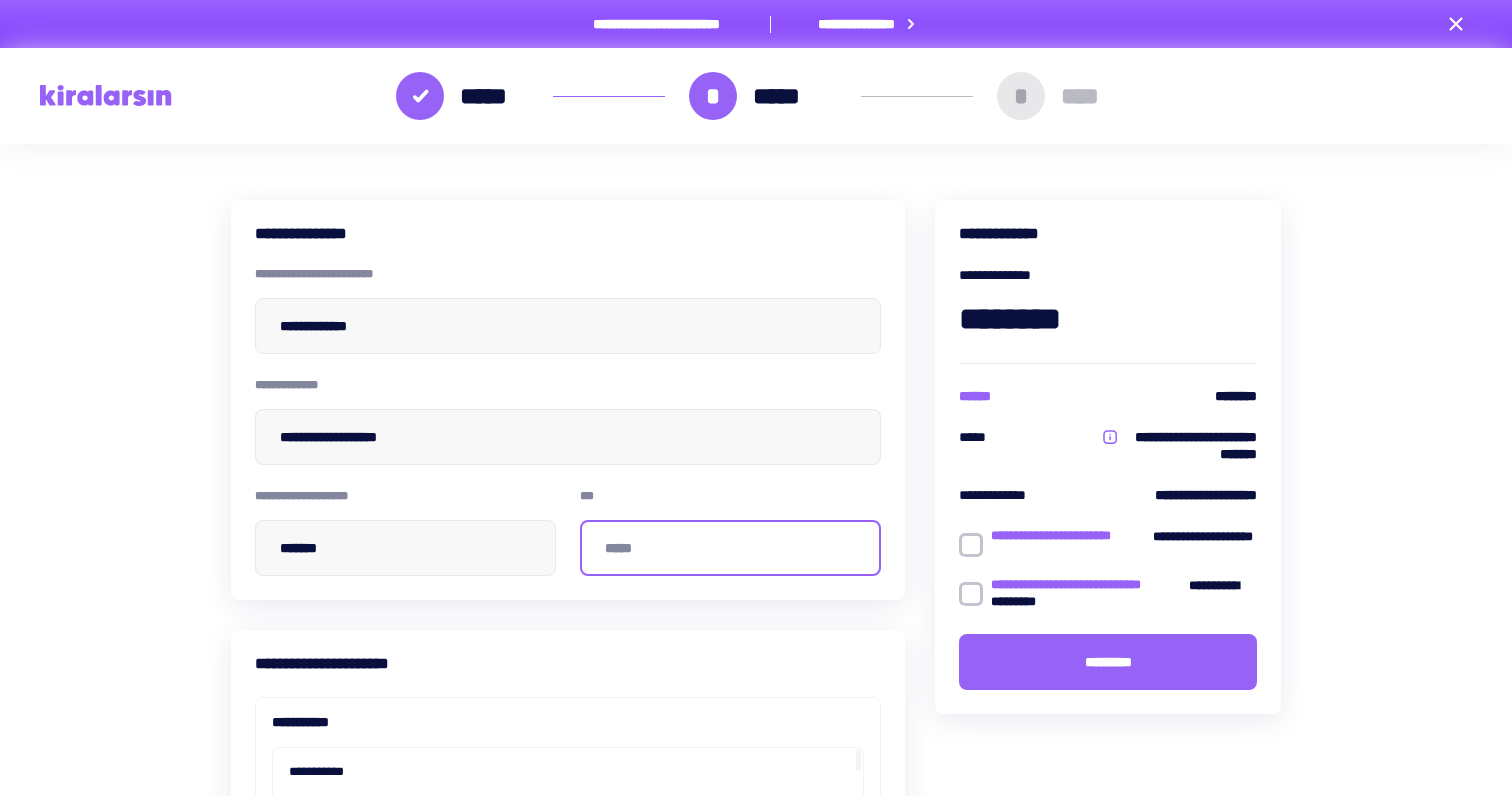 click at bounding box center [730, 548] 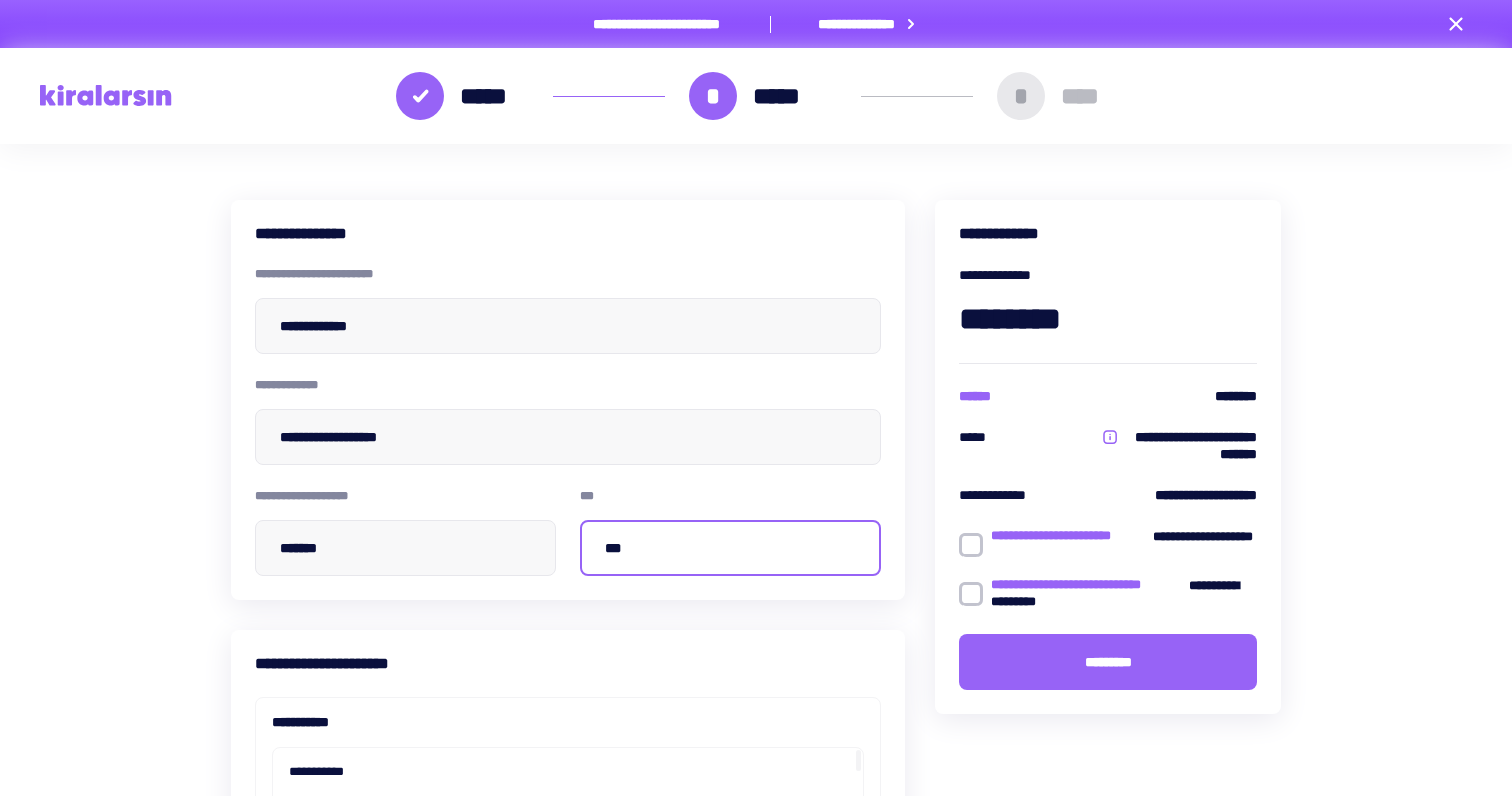 type on "***" 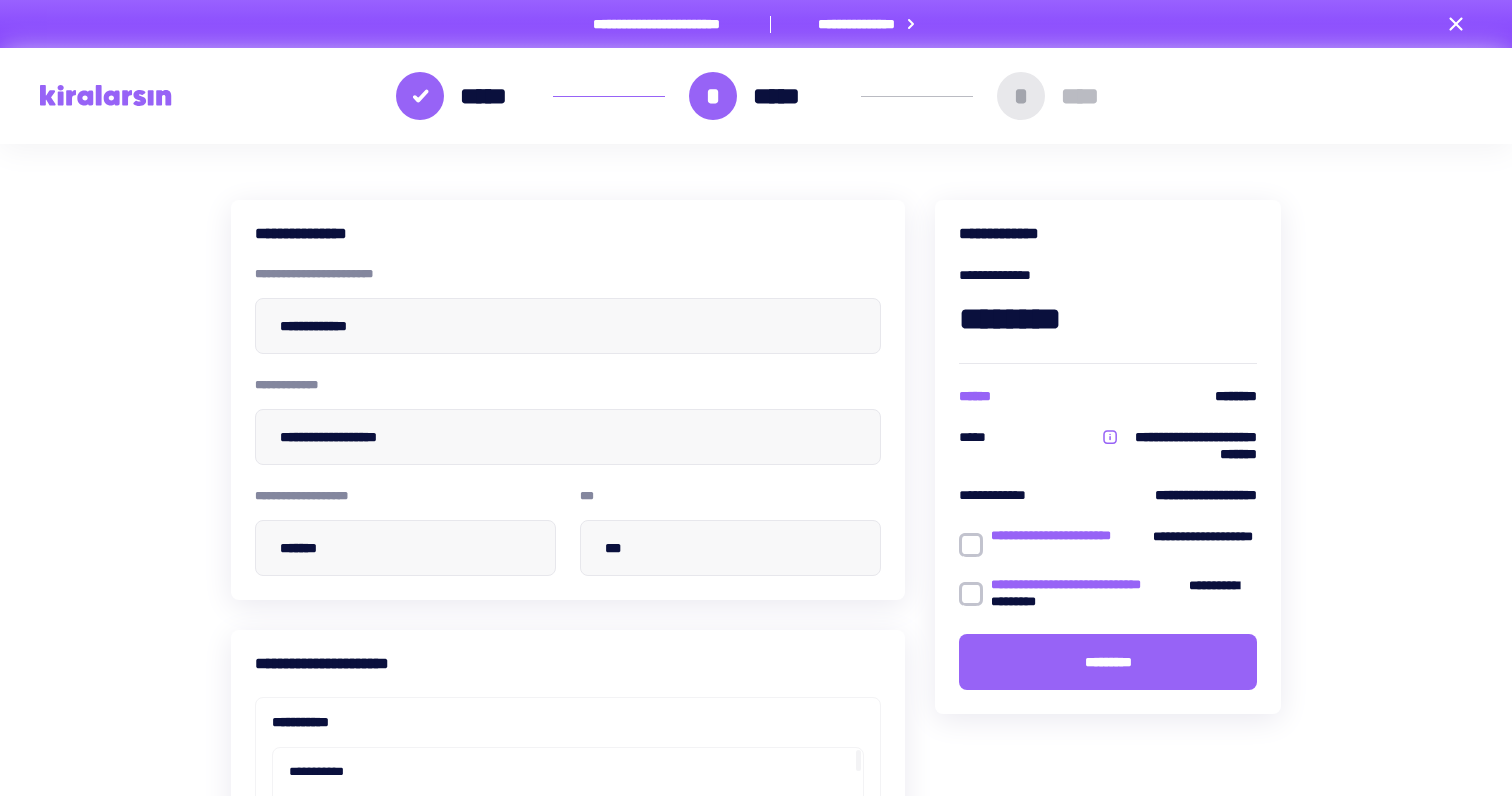 click at bounding box center (971, 545) 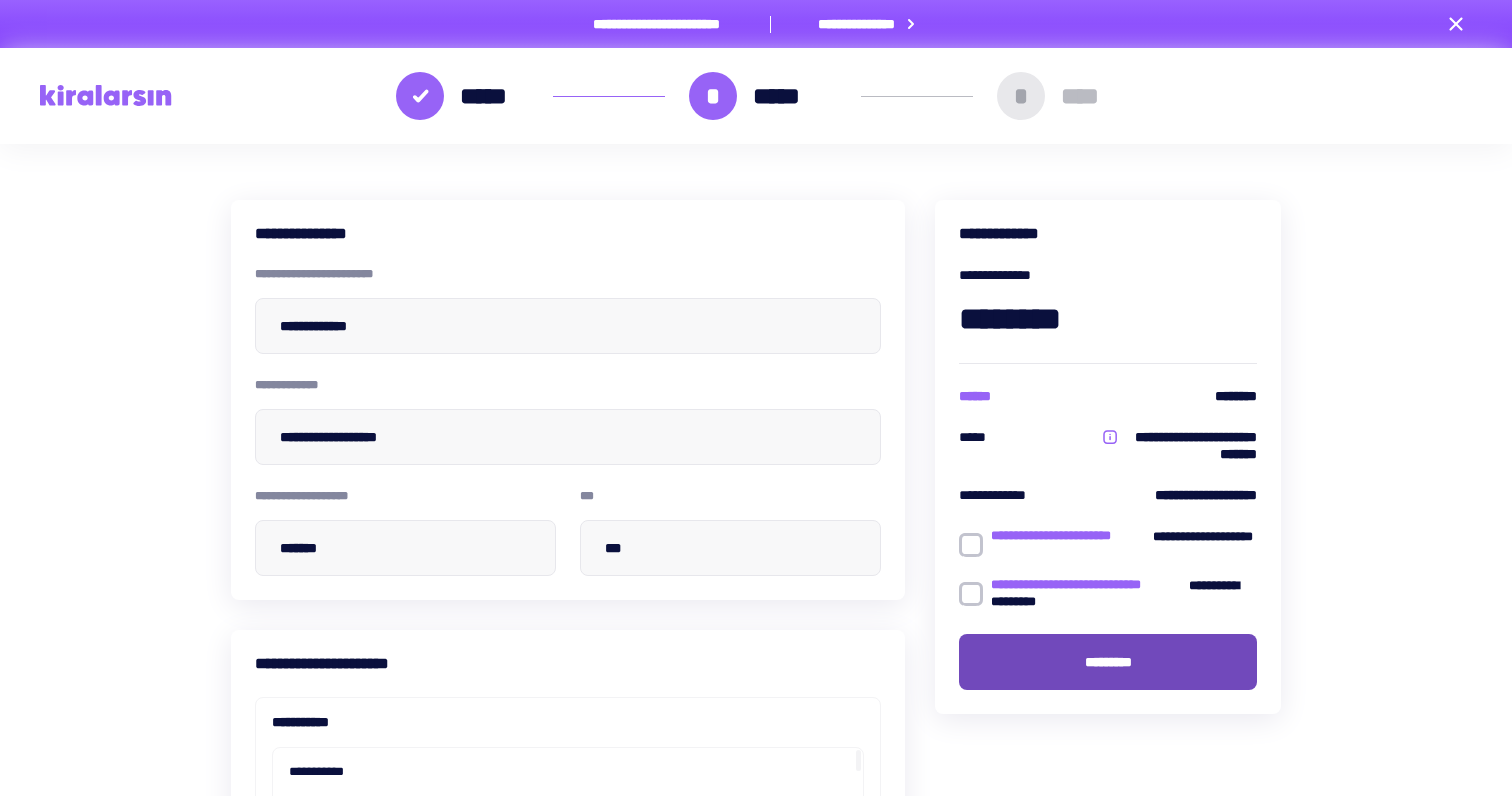 click on "*********" at bounding box center [1108, 662] 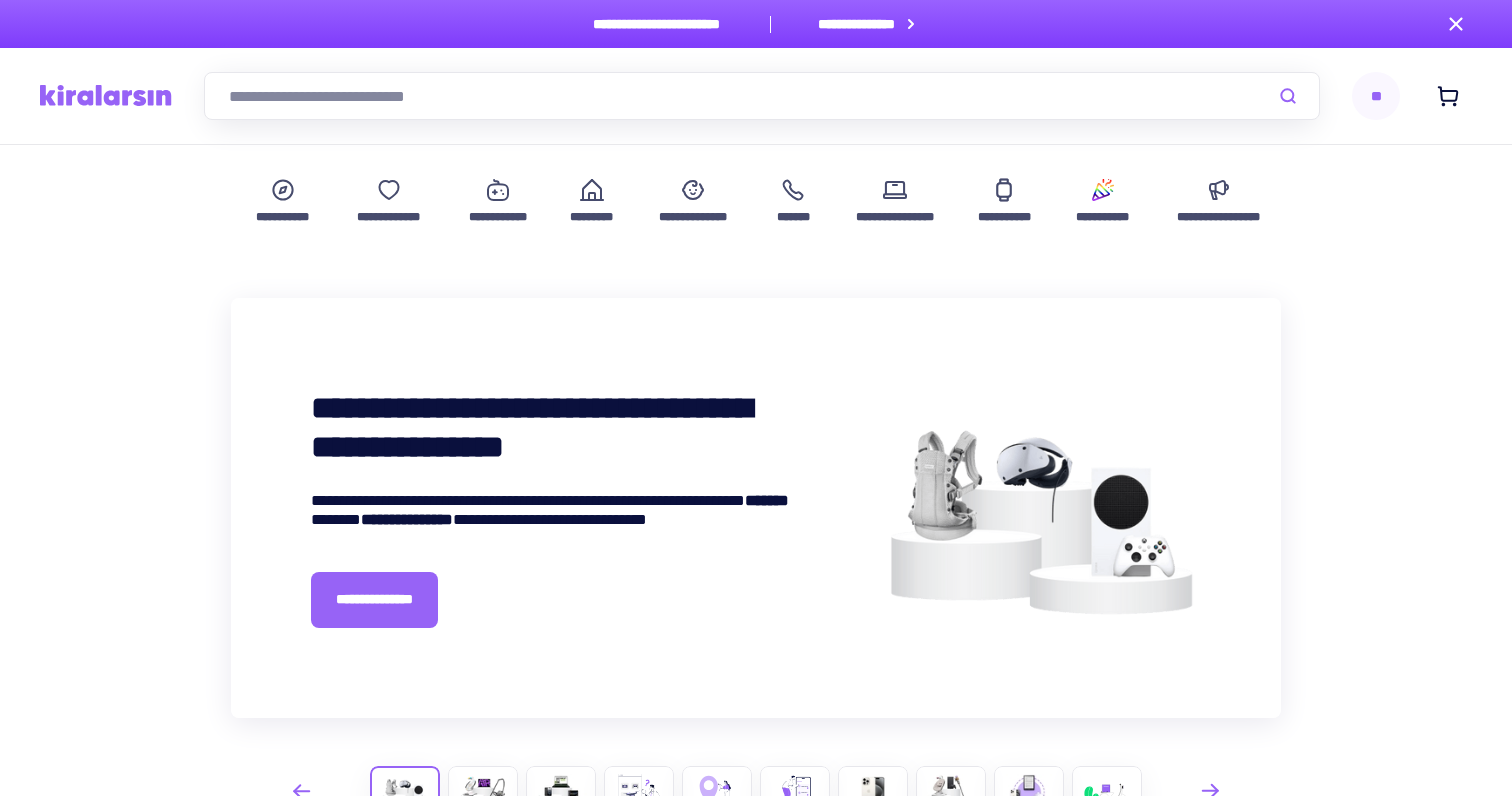 scroll, scrollTop: 0, scrollLeft: 0, axis: both 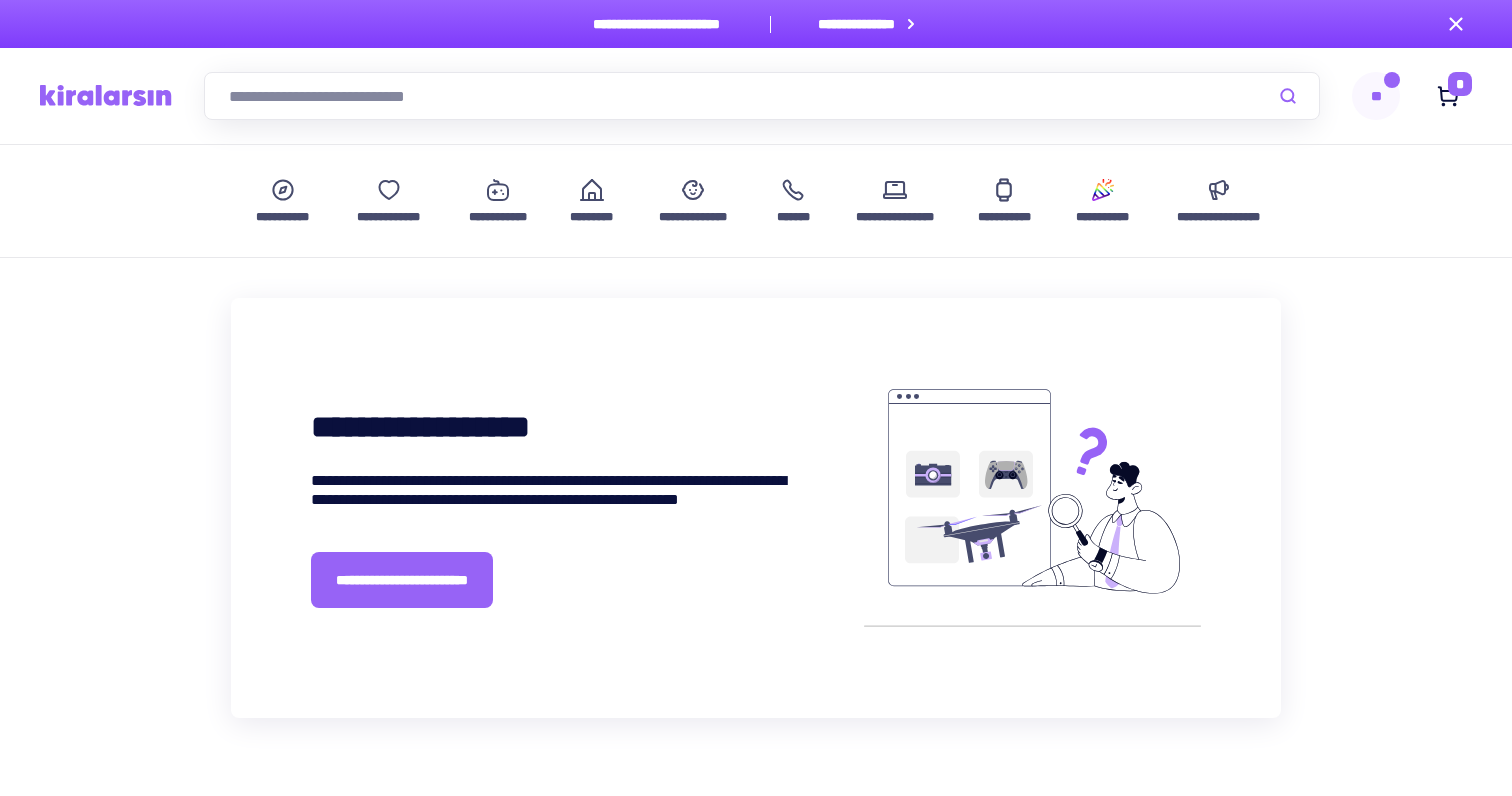 click at bounding box center (106, 95) 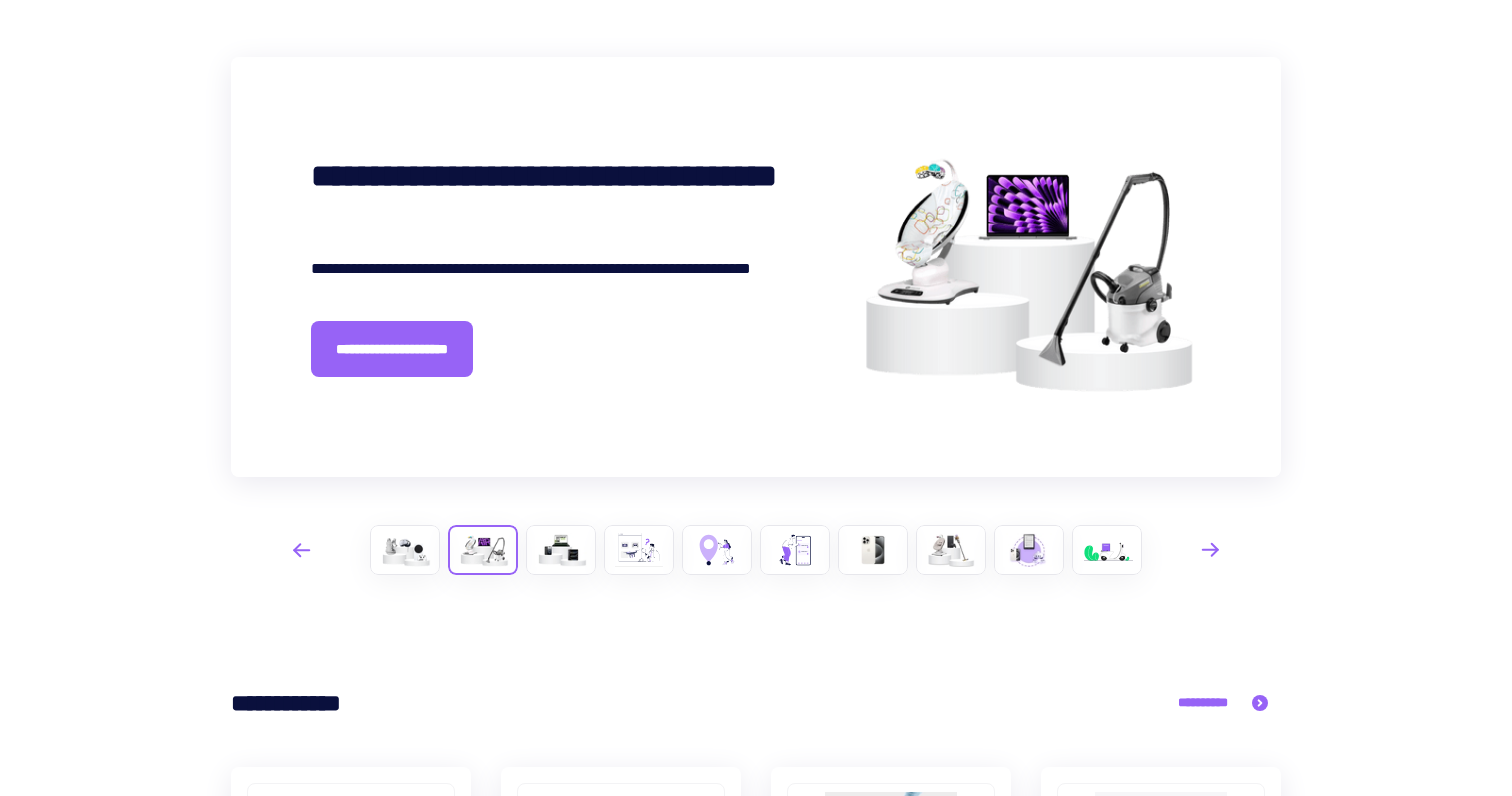 scroll, scrollTop: 0, scrollLeft: 0, axis: both 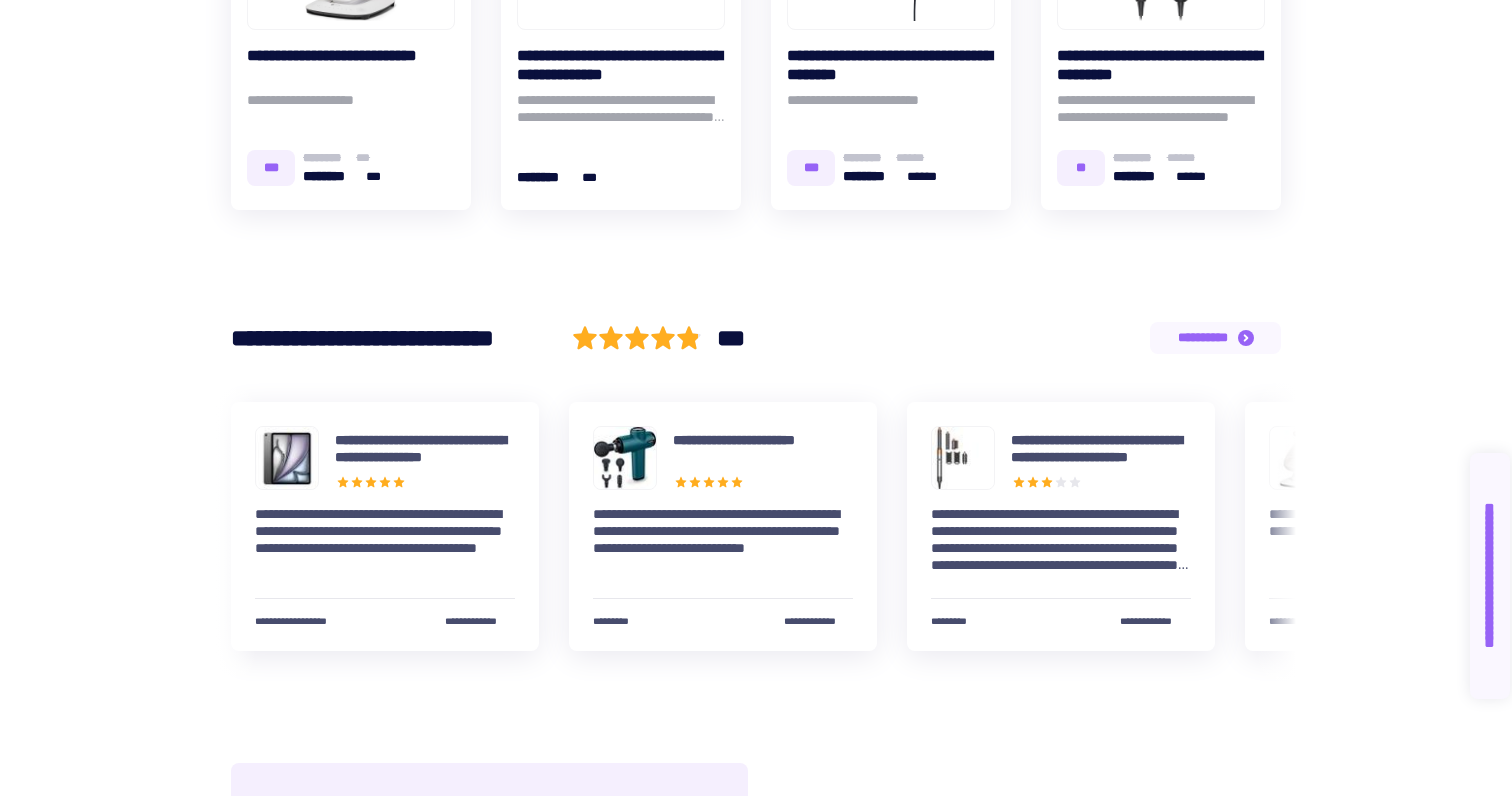 click on "**********" at bounding box center [1203, 337] 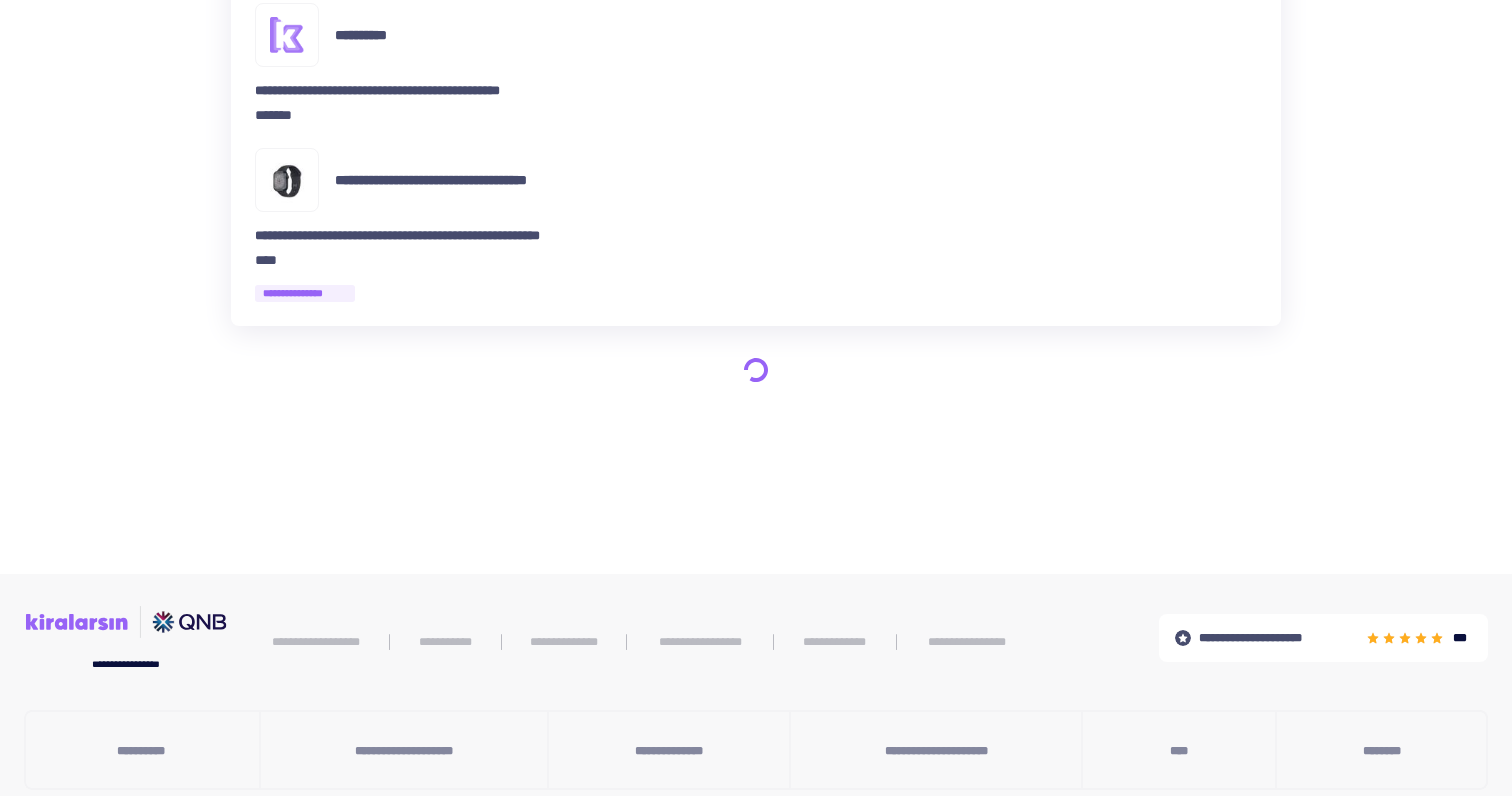 scroll, scrollTop: 2326, scrollLeft: 0, axis: vertical 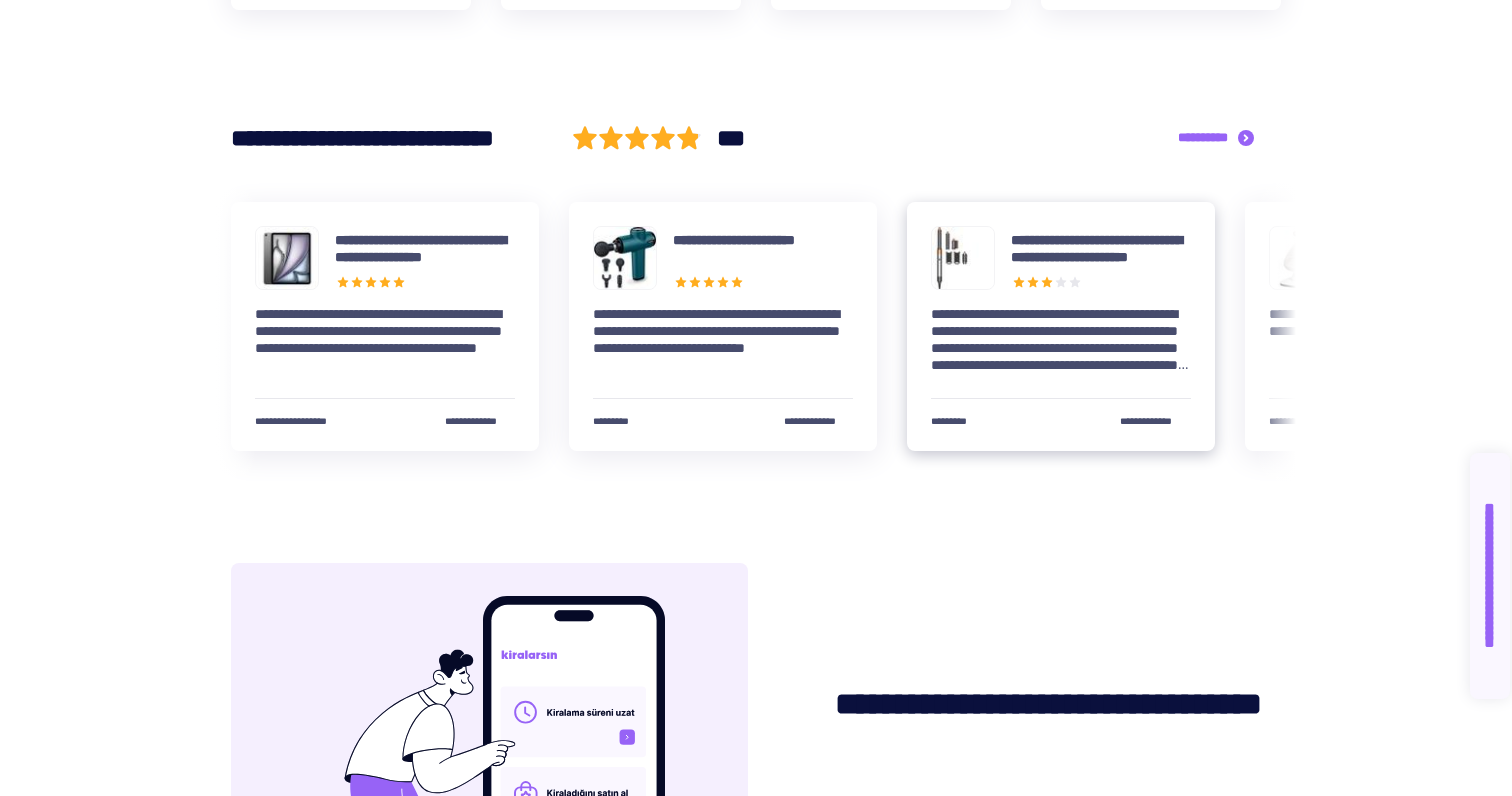 click on "**********" at bounding box center (1061, 340) 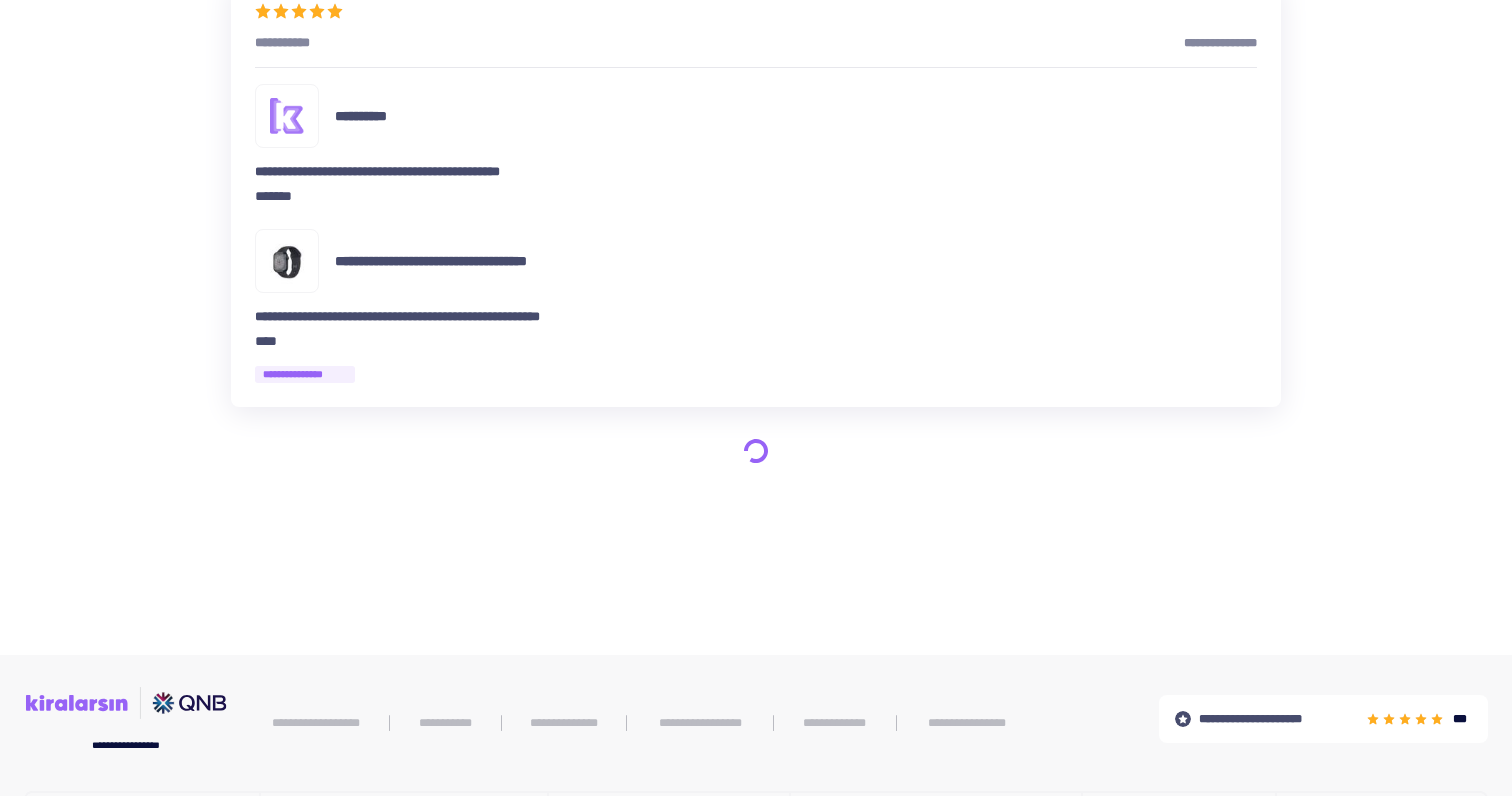 scroll, scrollTop: 2124, scrollLeft: 0, axis: vertical 